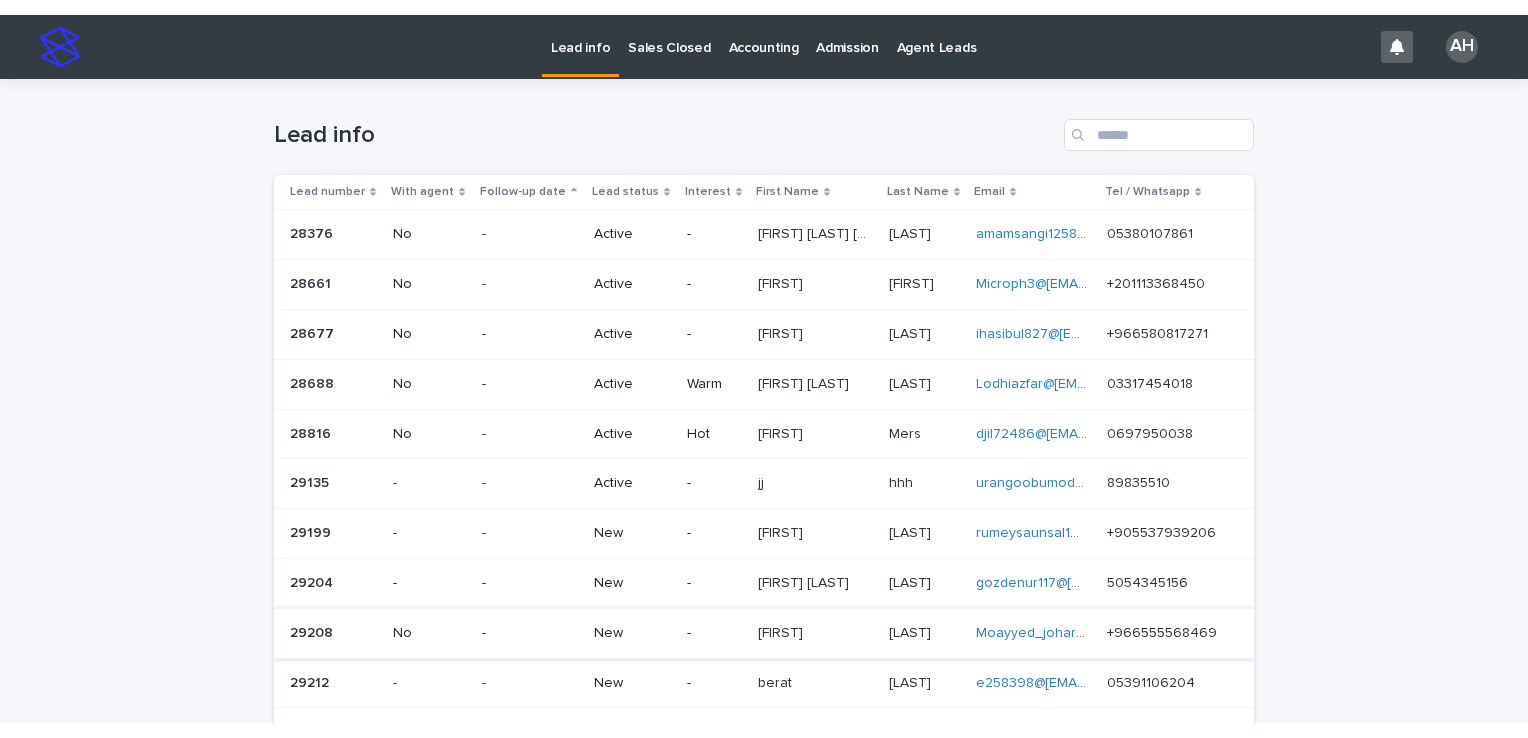 scroll, scrollTop: 0, scrollLeft: 0, axis: both 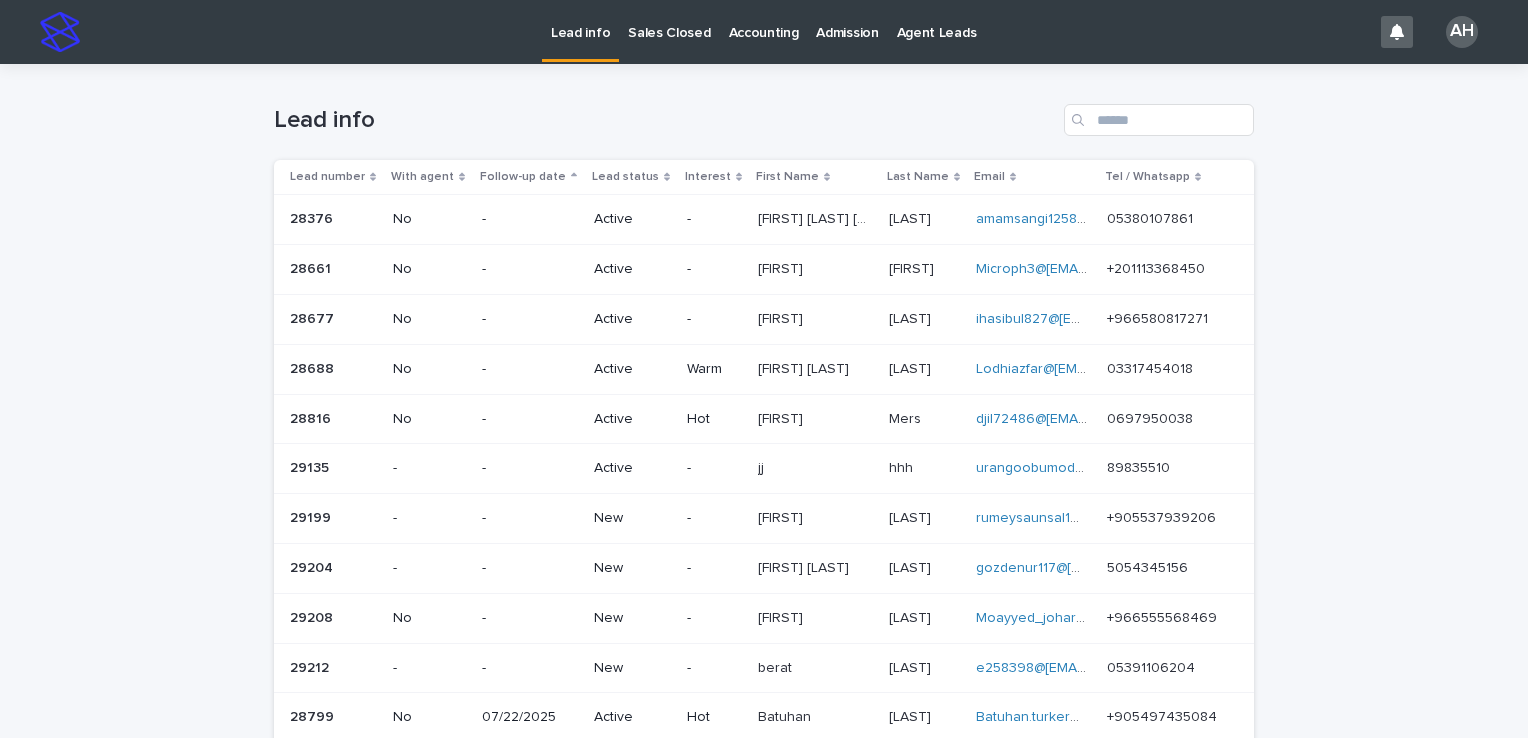 click on "[PHONE]" at bounding box center (1163, 516) 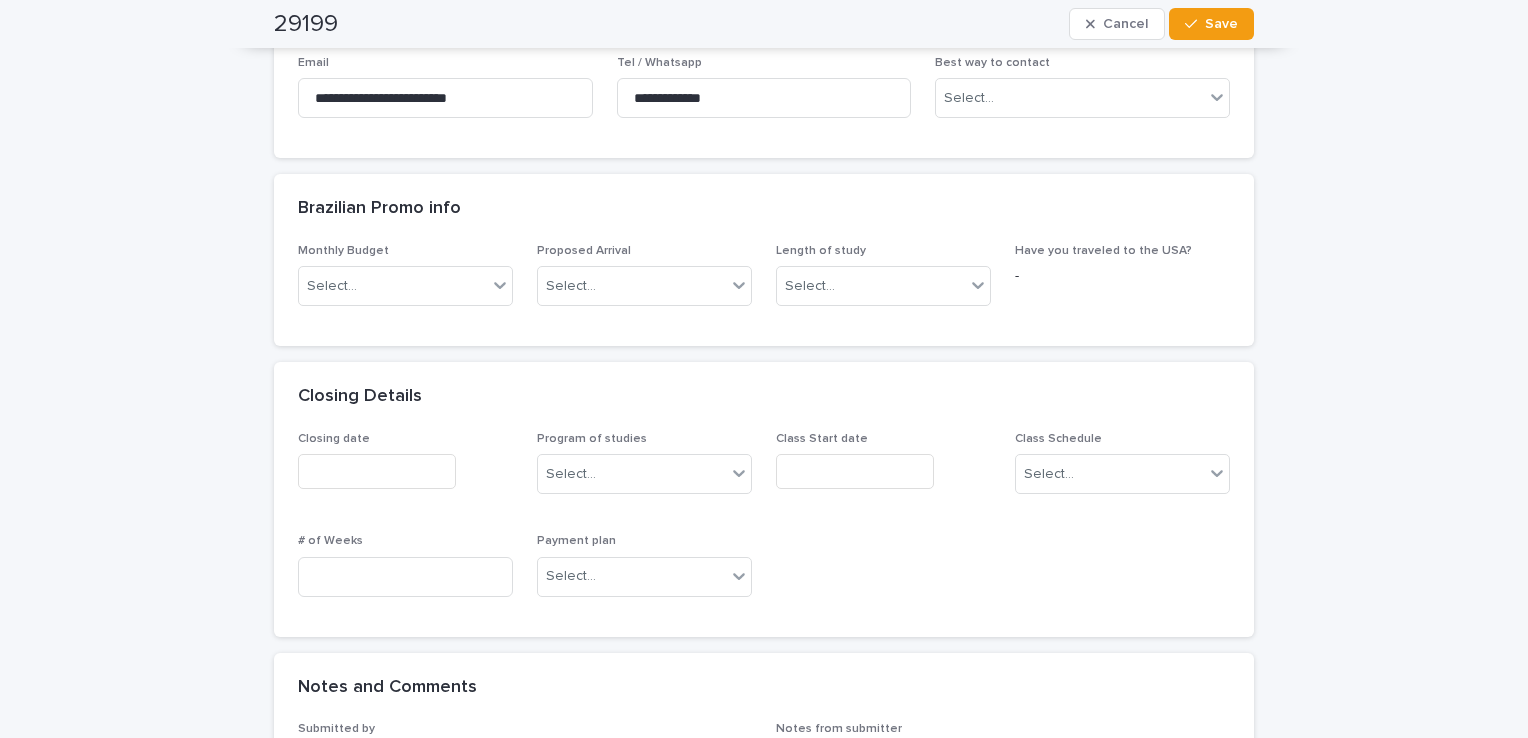 scroll, scrollTop: 0, scrollLeft: 0, axis: both 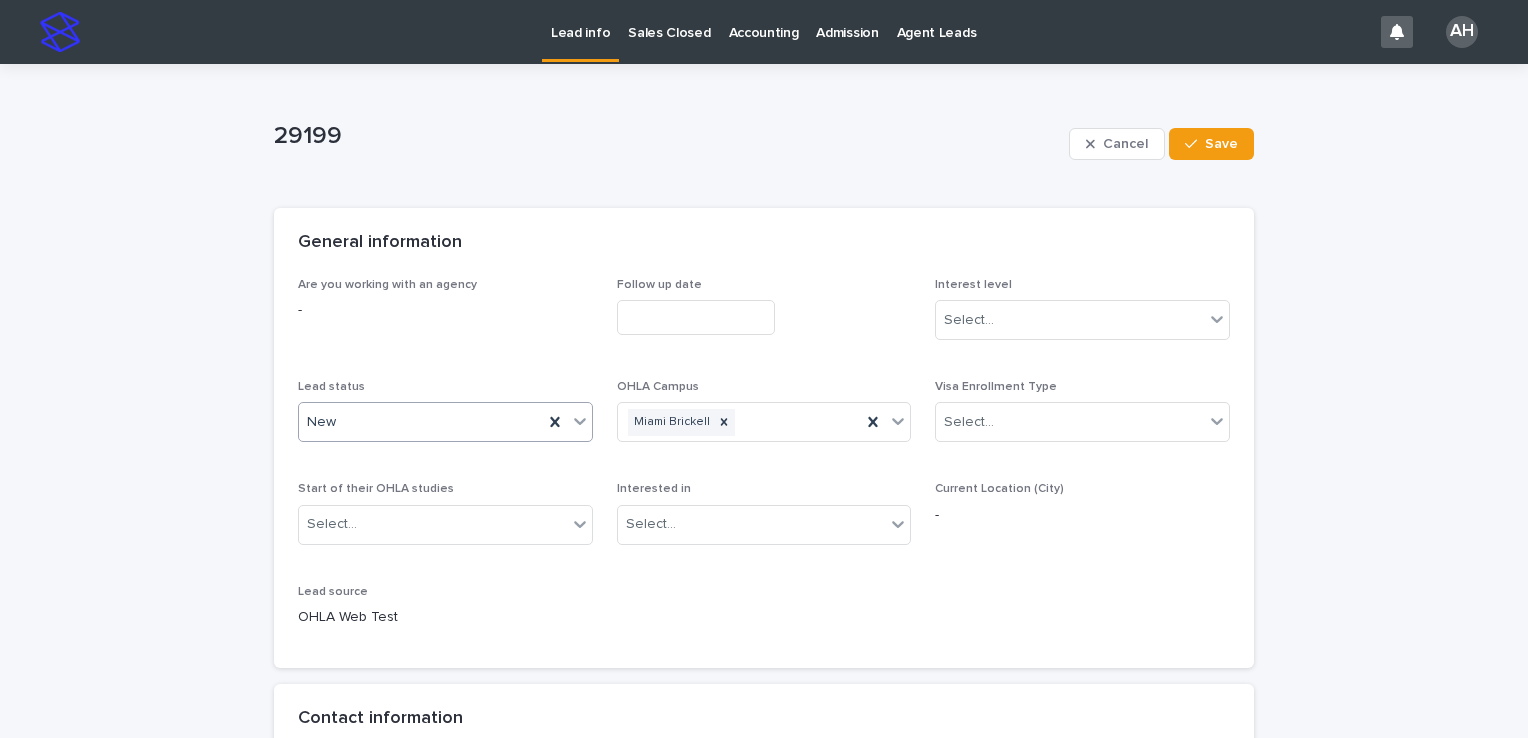 click on "New" at bounding box center (421, 422) 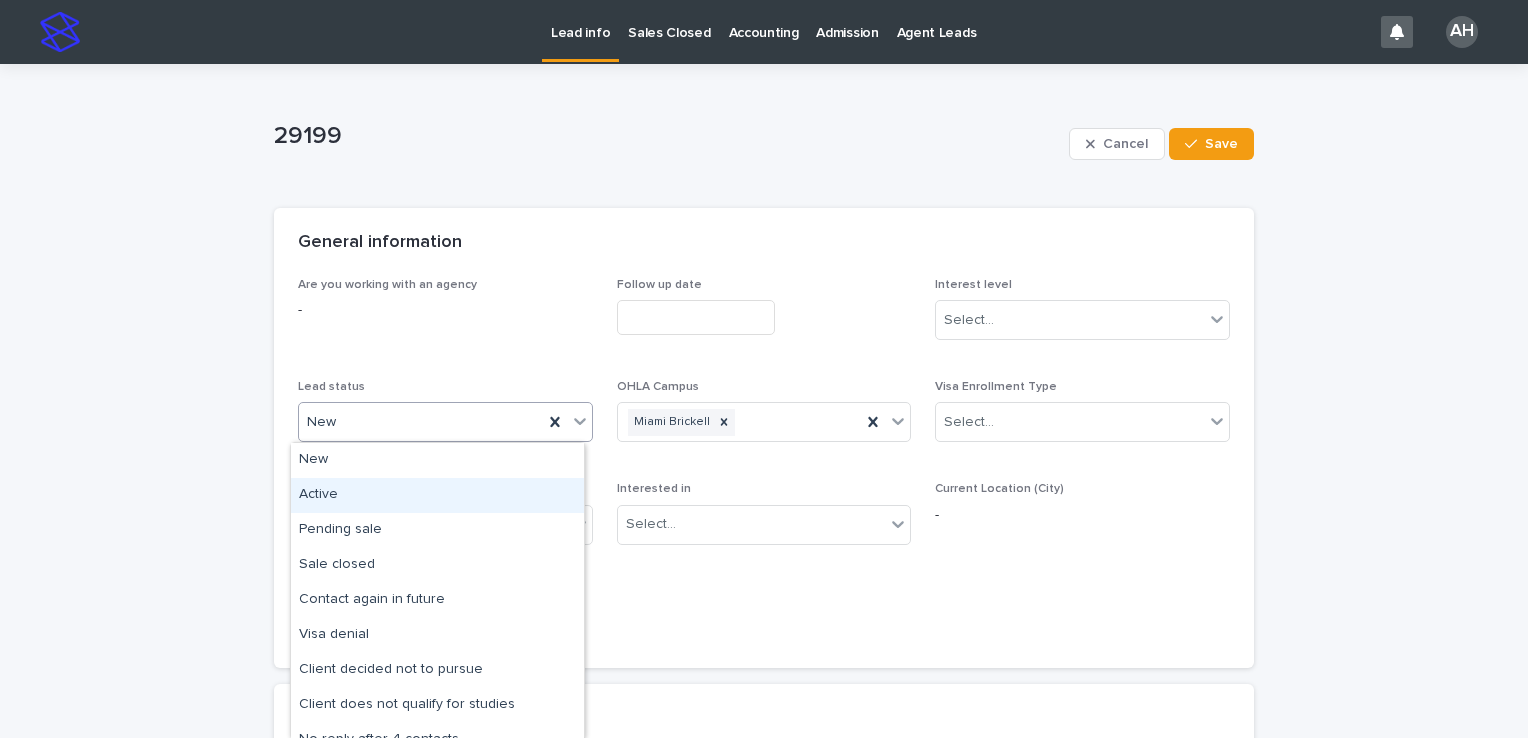 click on "Active" at bounding box center (437, 495) 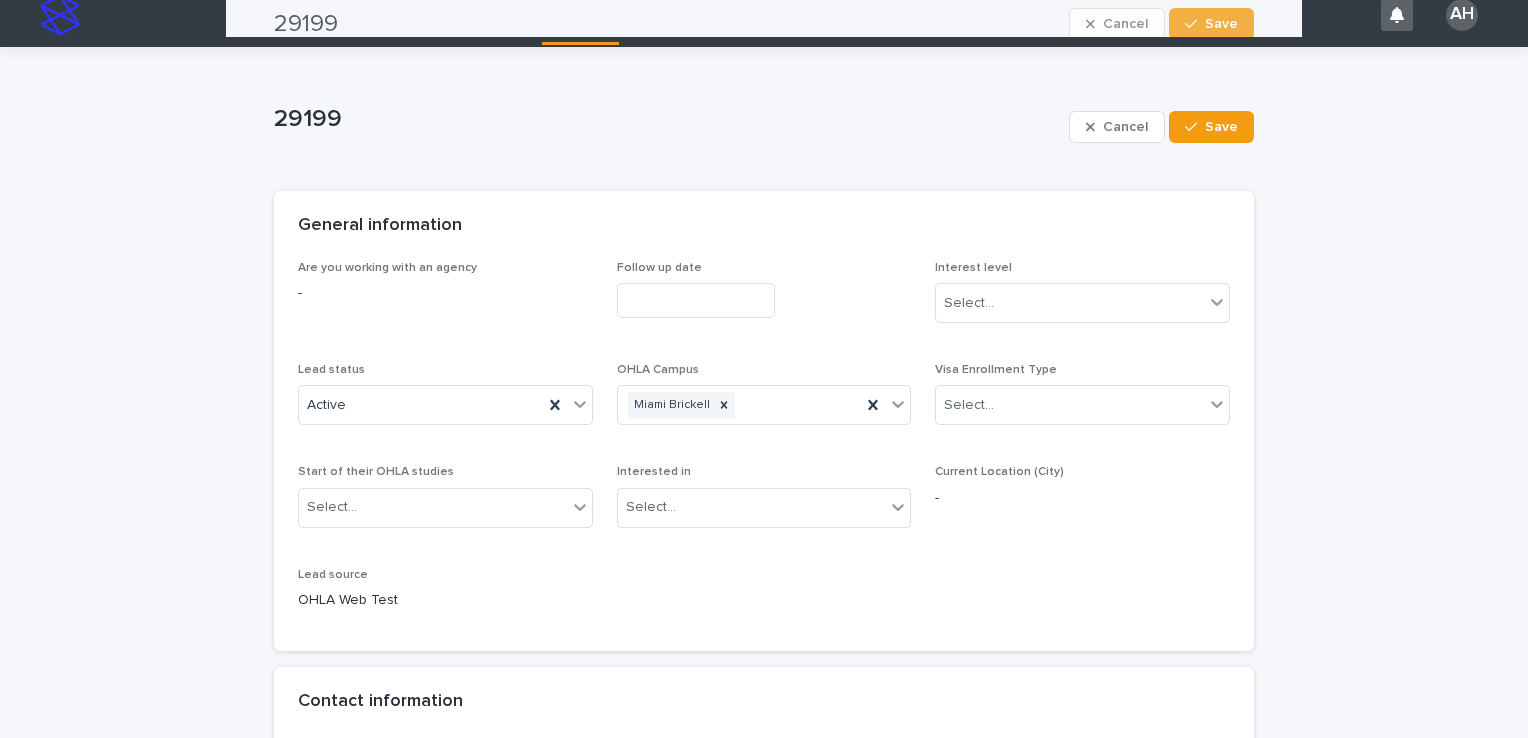 scroll, scrollTop: 0, scrollLeft: 0, axis: both 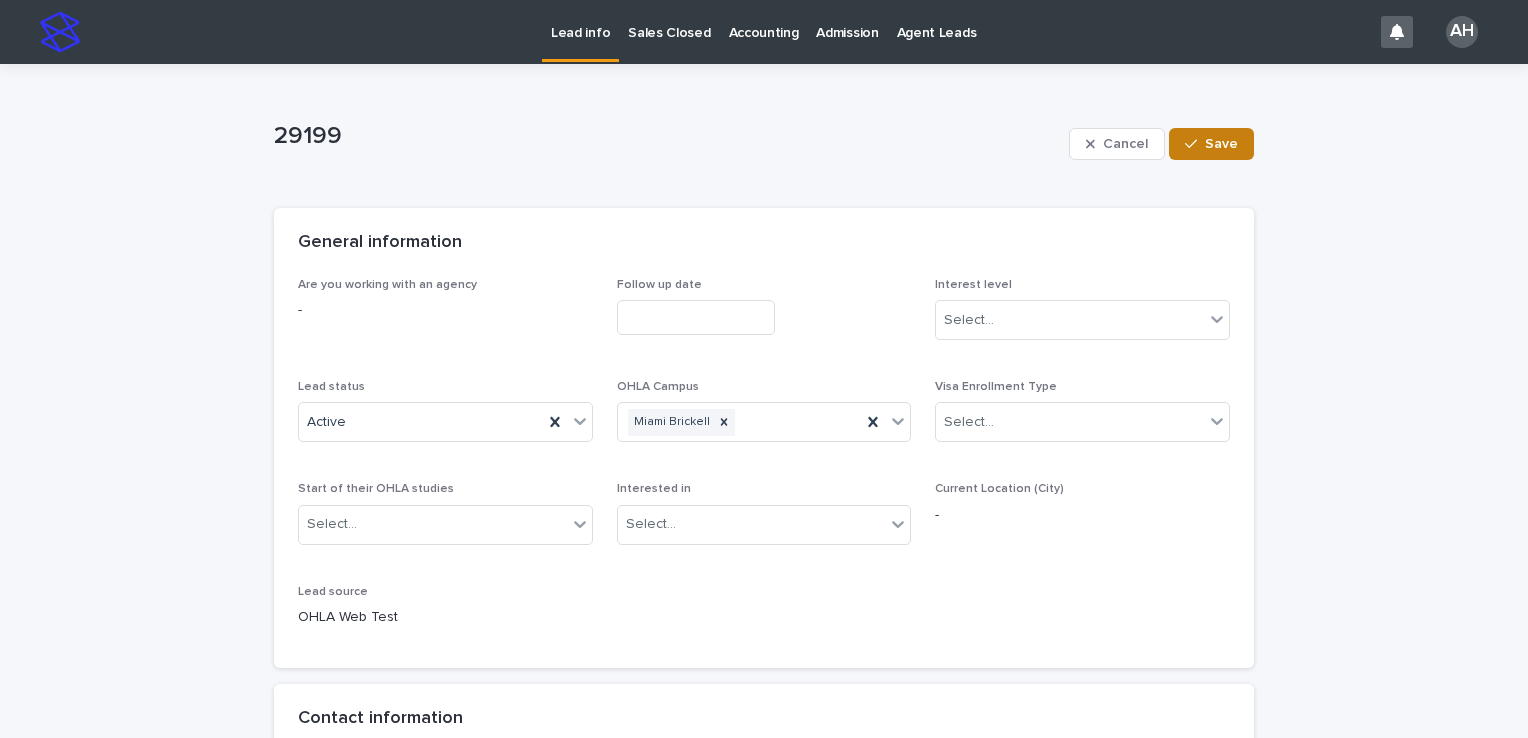 click on "Save" at bounding box center (1211, 144) 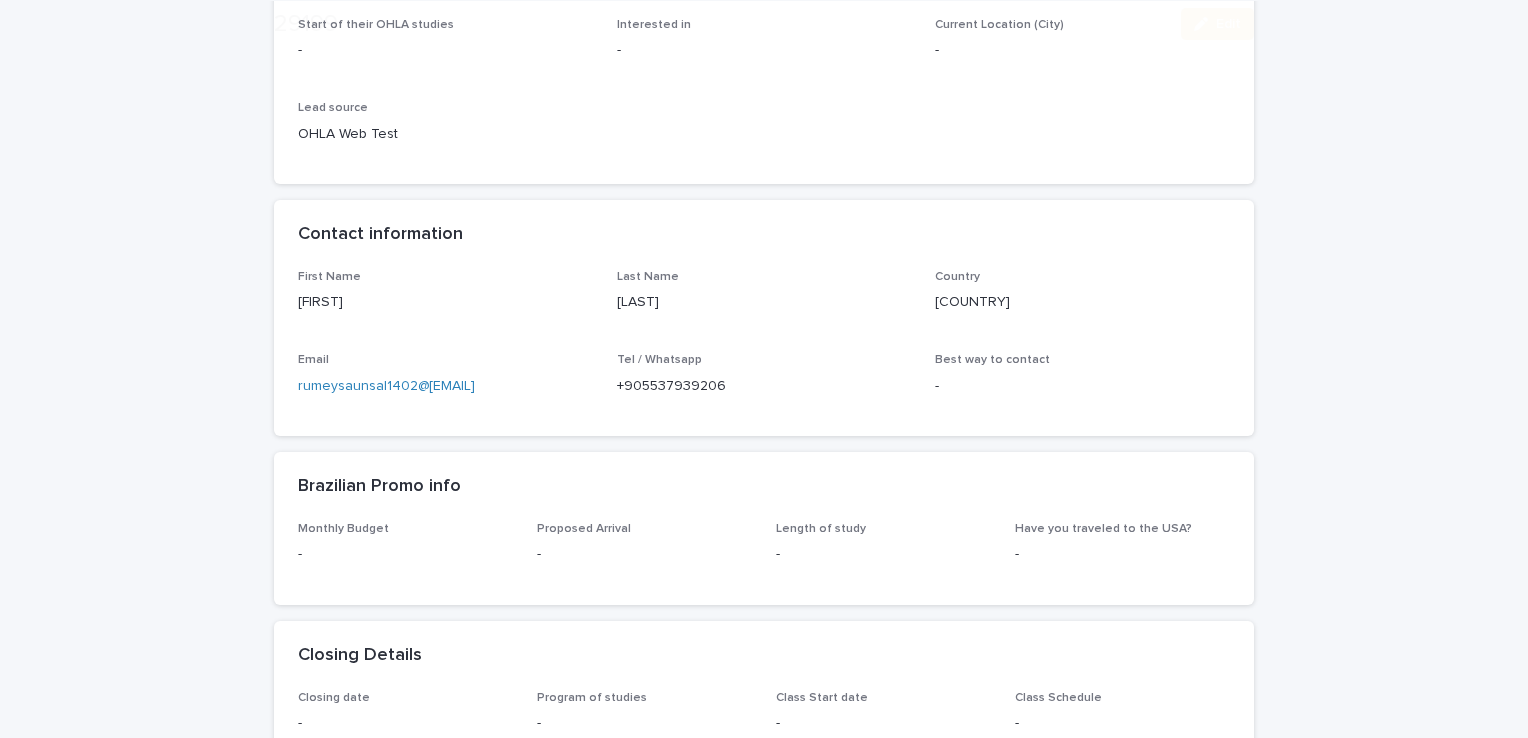 scroll, scrollTop: 500, scrollLeft: 0, axis: vertical 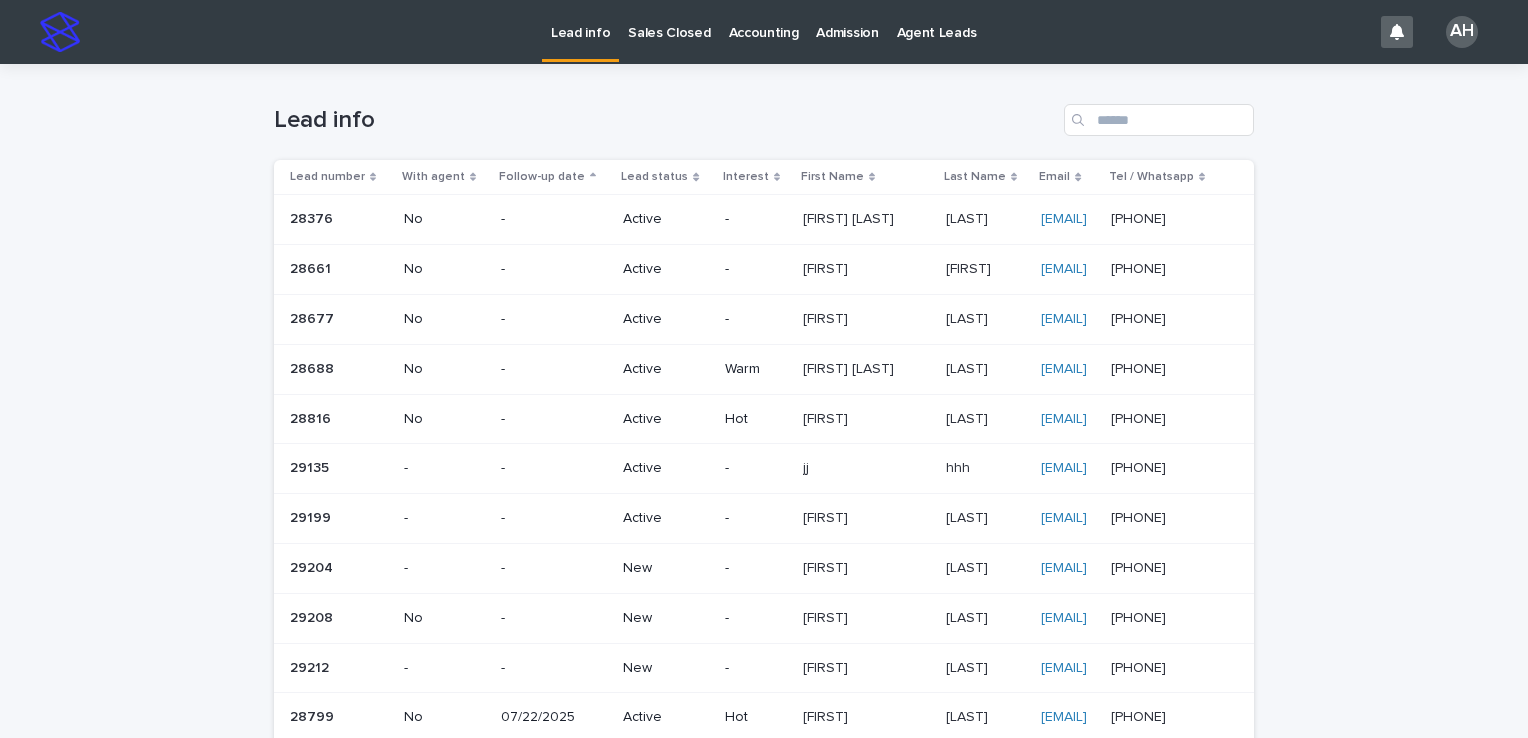 click on "[PHONE]" at bounding box center [1140, 616] 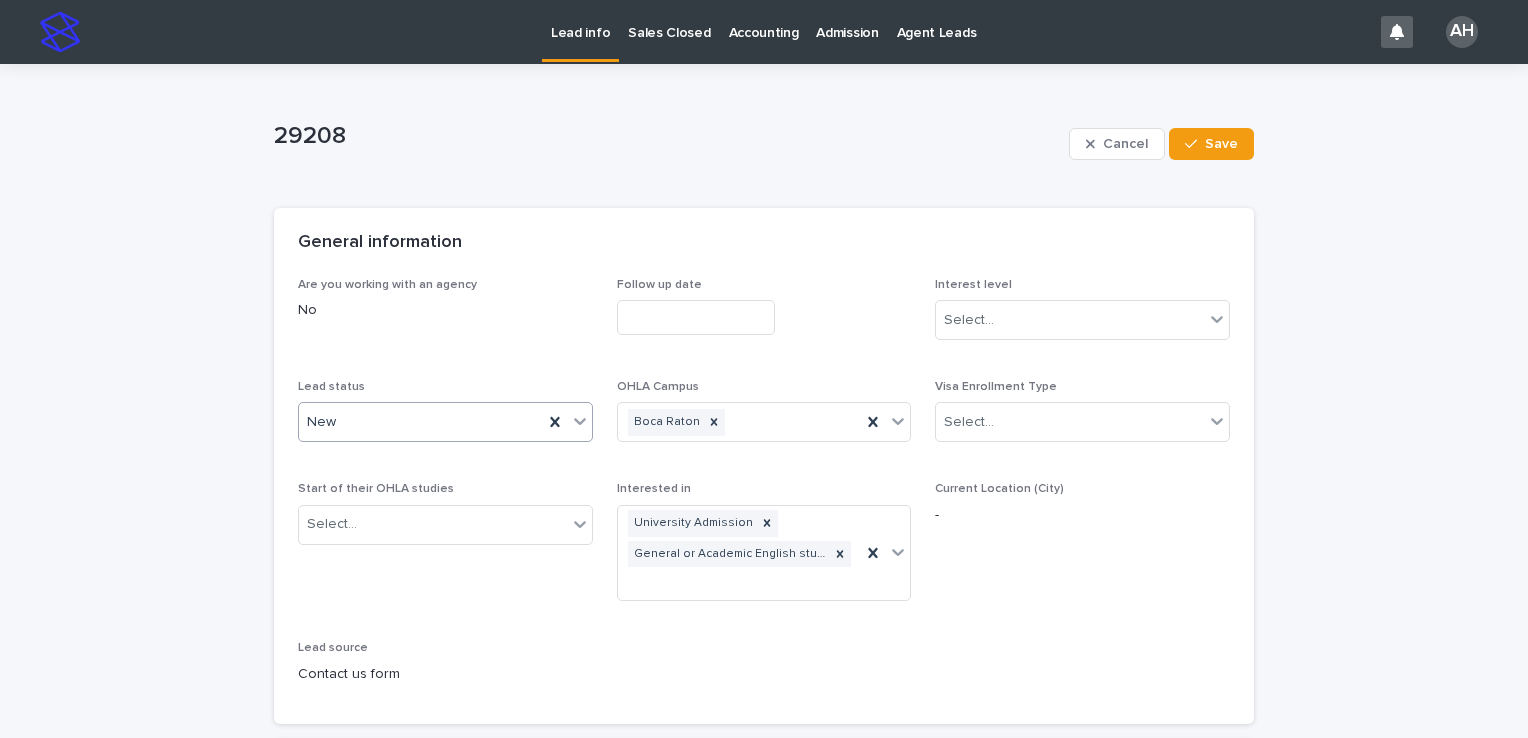click on "New" at bounding box center [421, 422] 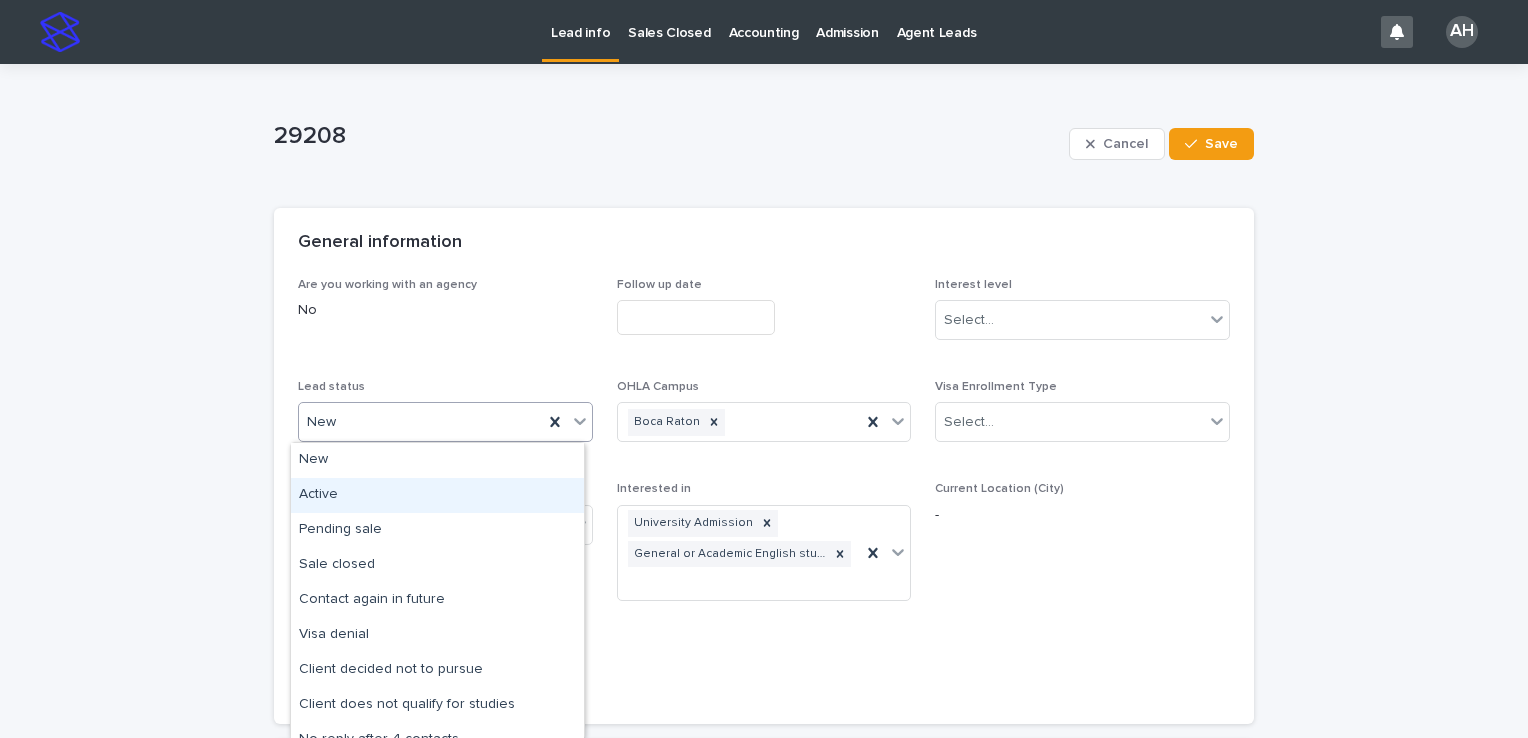 click on "Active" at bounding box center (437, 495) 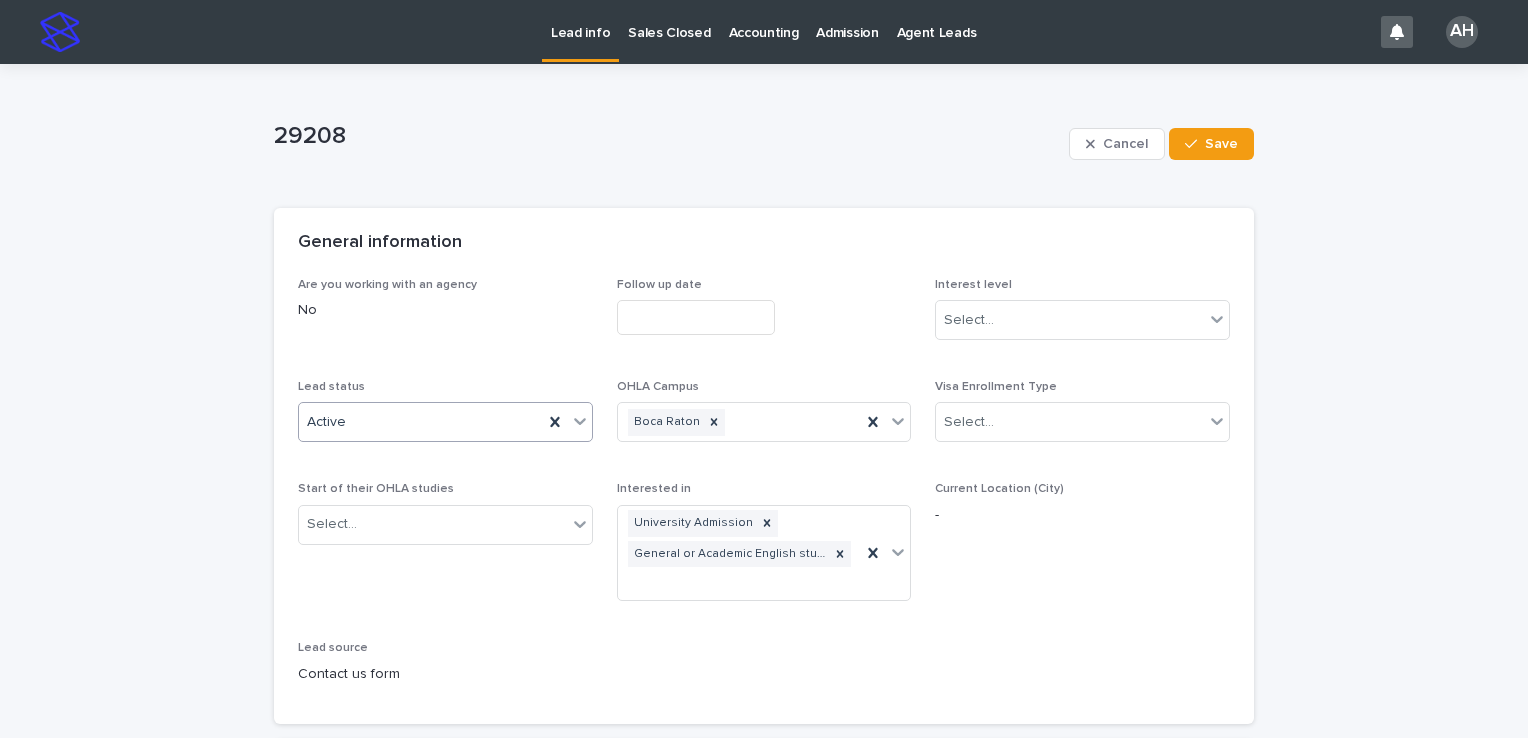 click at bounding box center (696, 317) 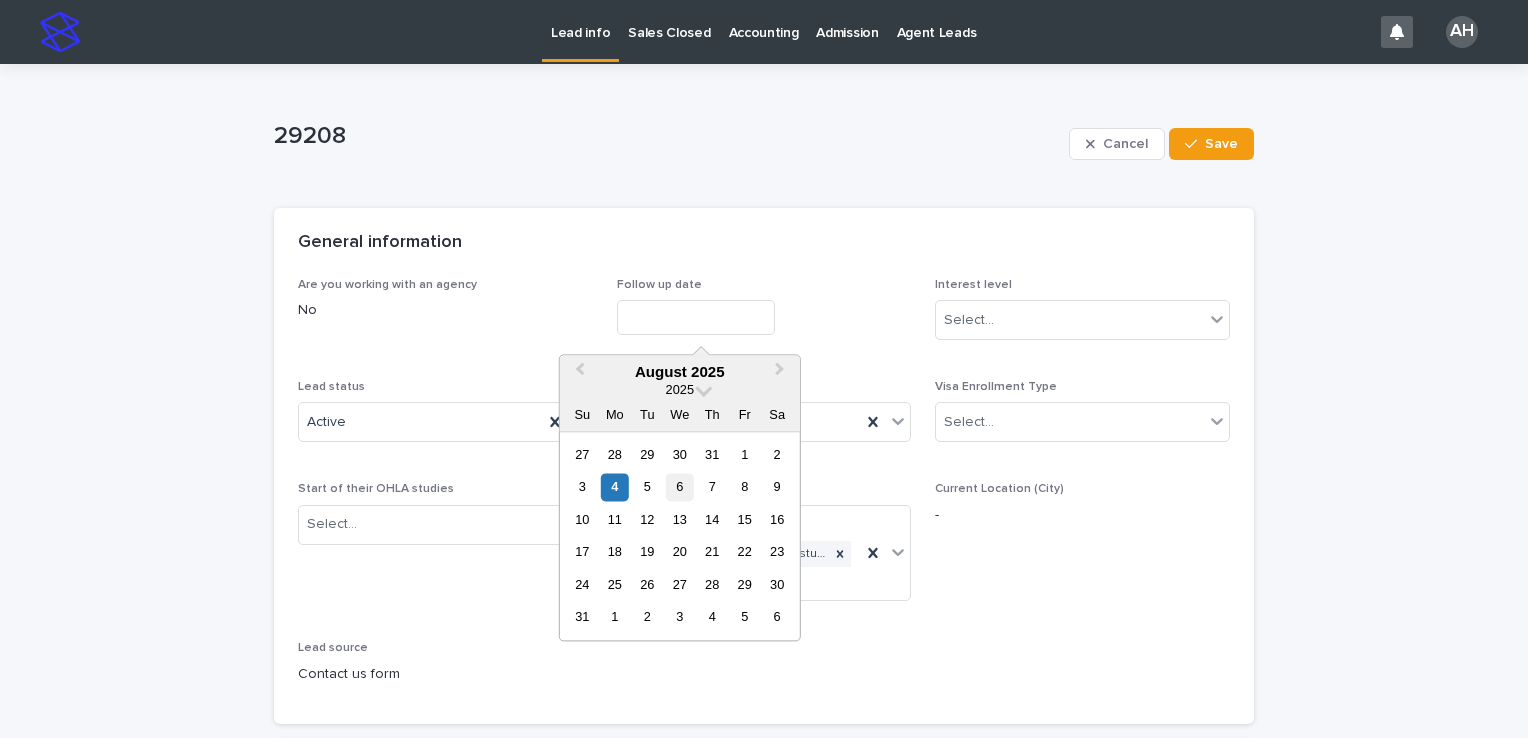 click on "6" at bounding box center (679, 487) 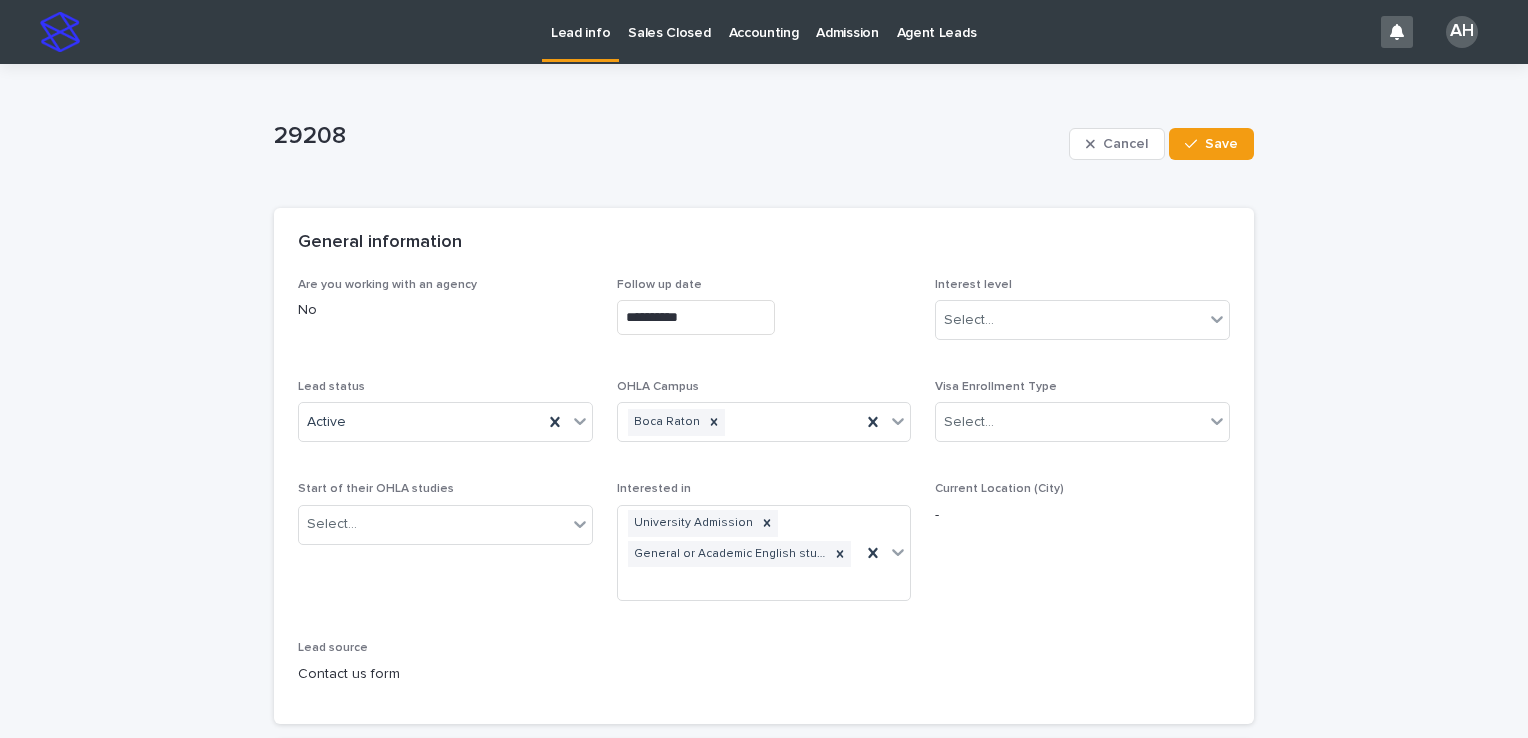 type on "**********" 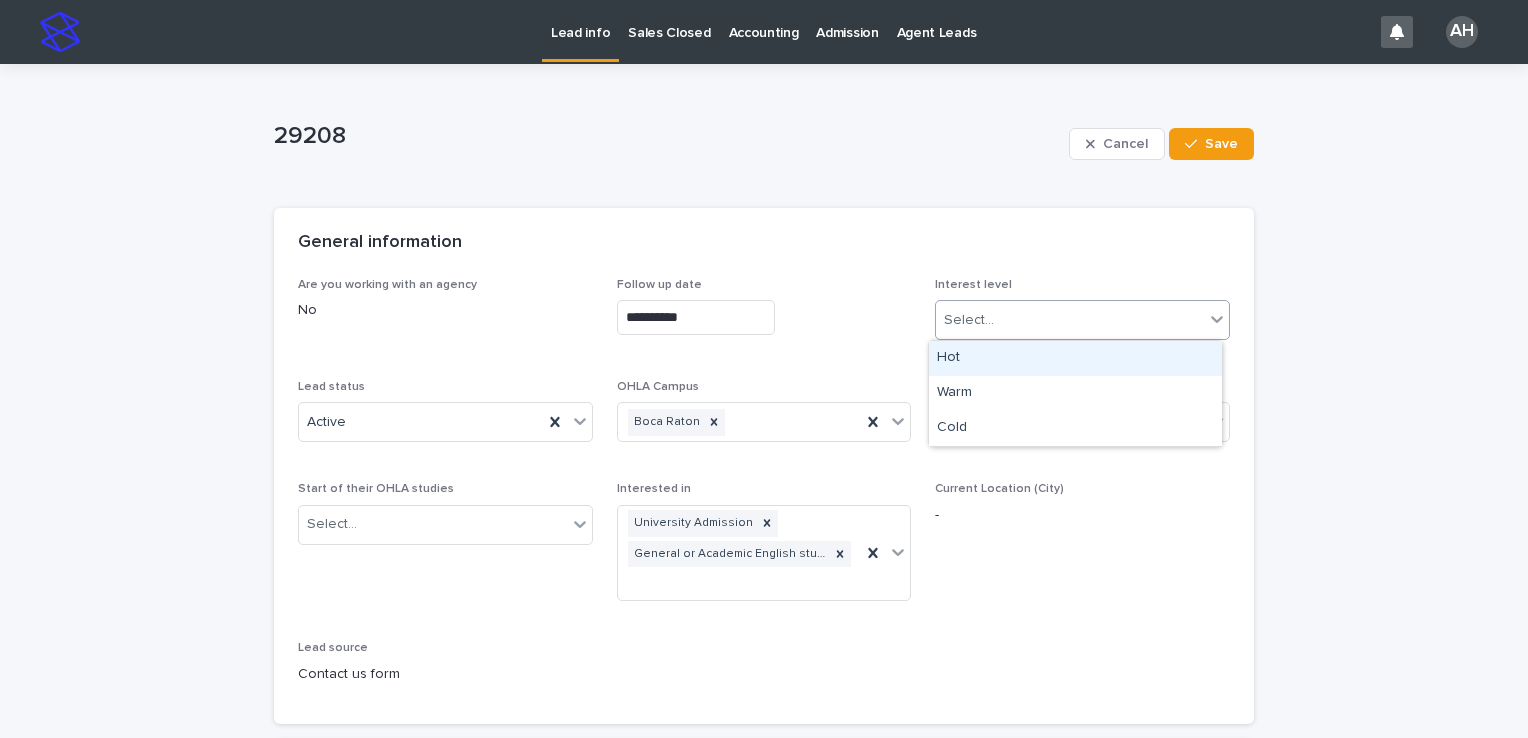 click at bounding box center (997, 320) 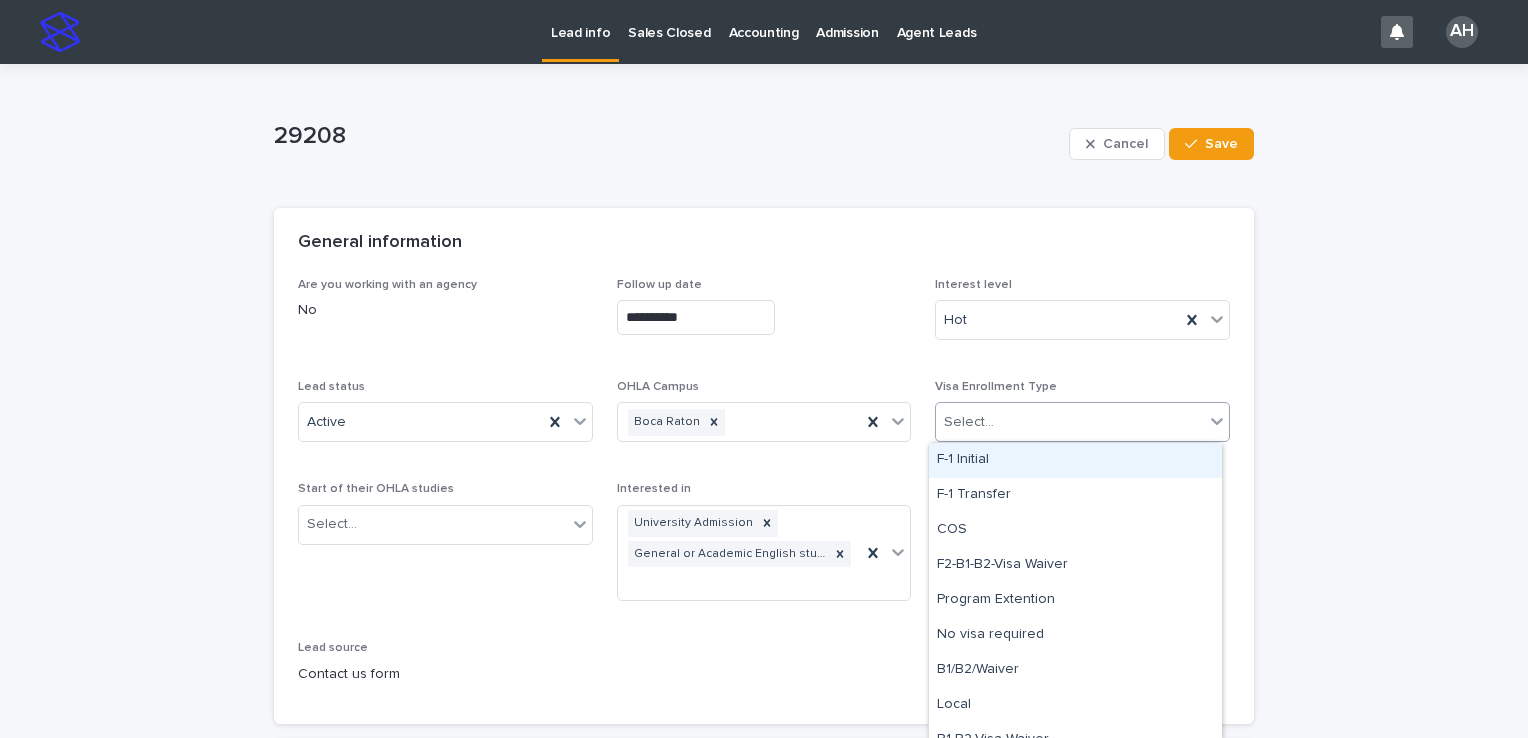 click on "Select..." at bounding box center [1070, 422] 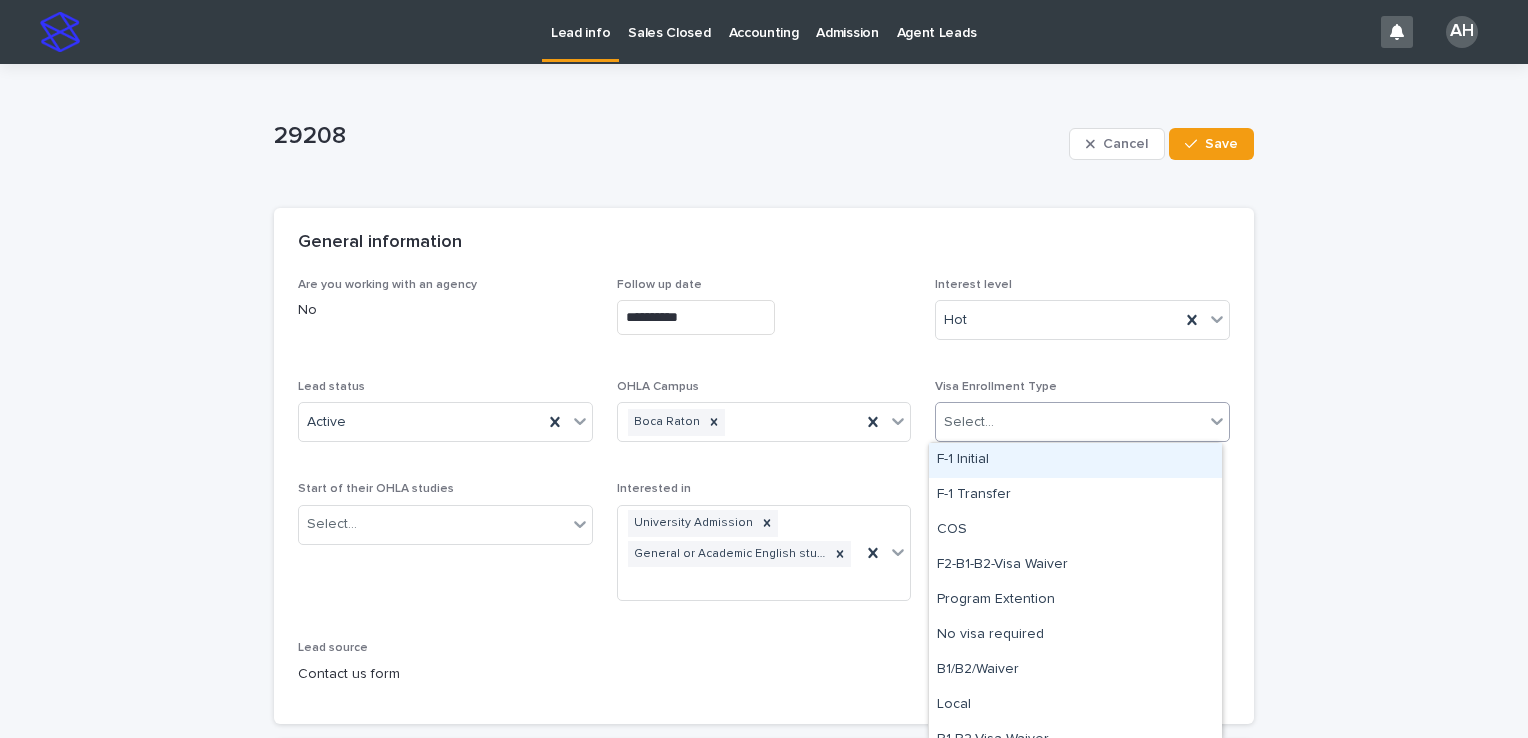 click on "F-1 Initial" at bounding box center [1075, 460] 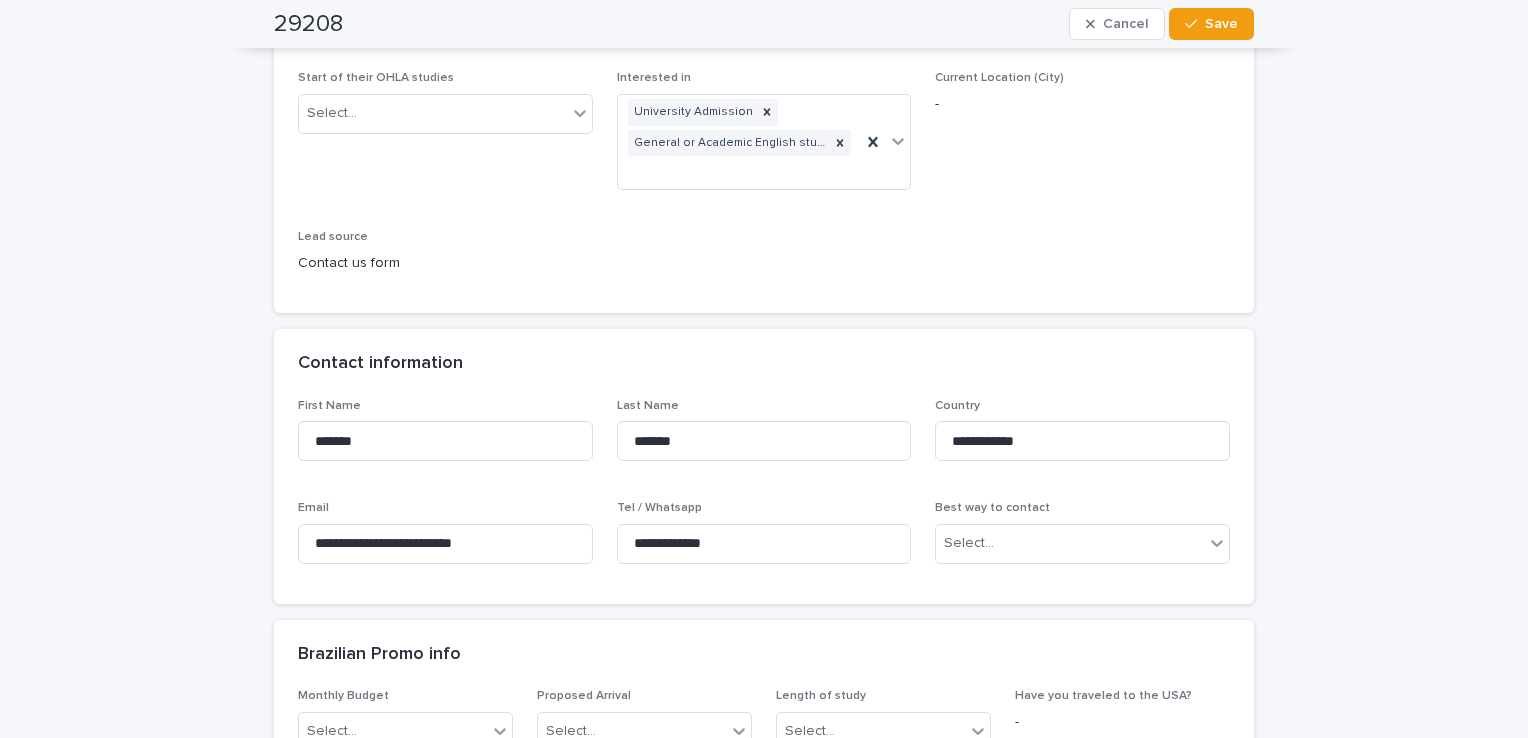 scroll, scrollTop: 0, scrollLeft: 0, axis: both 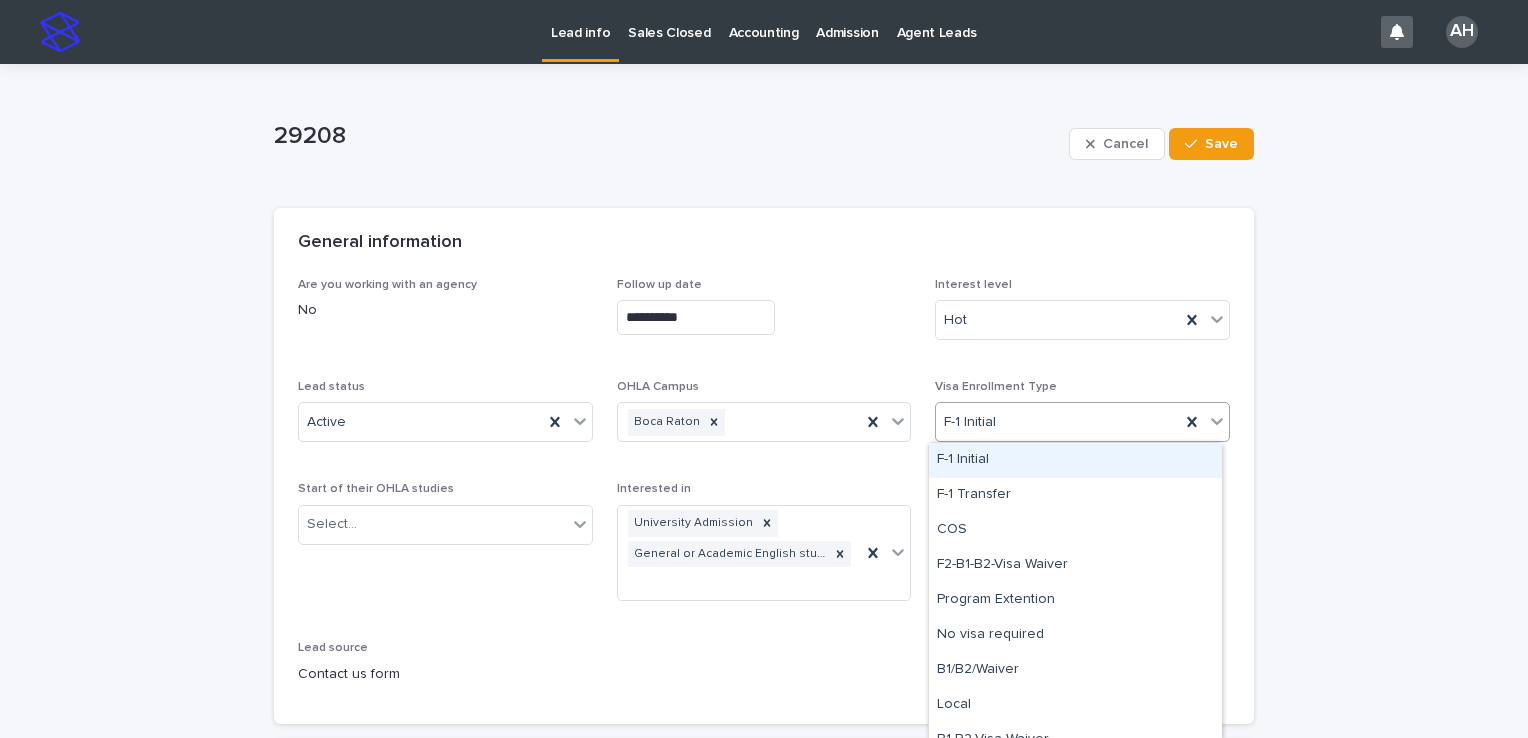 click on "F-1 Initial" at bounding box center (1058, 422) 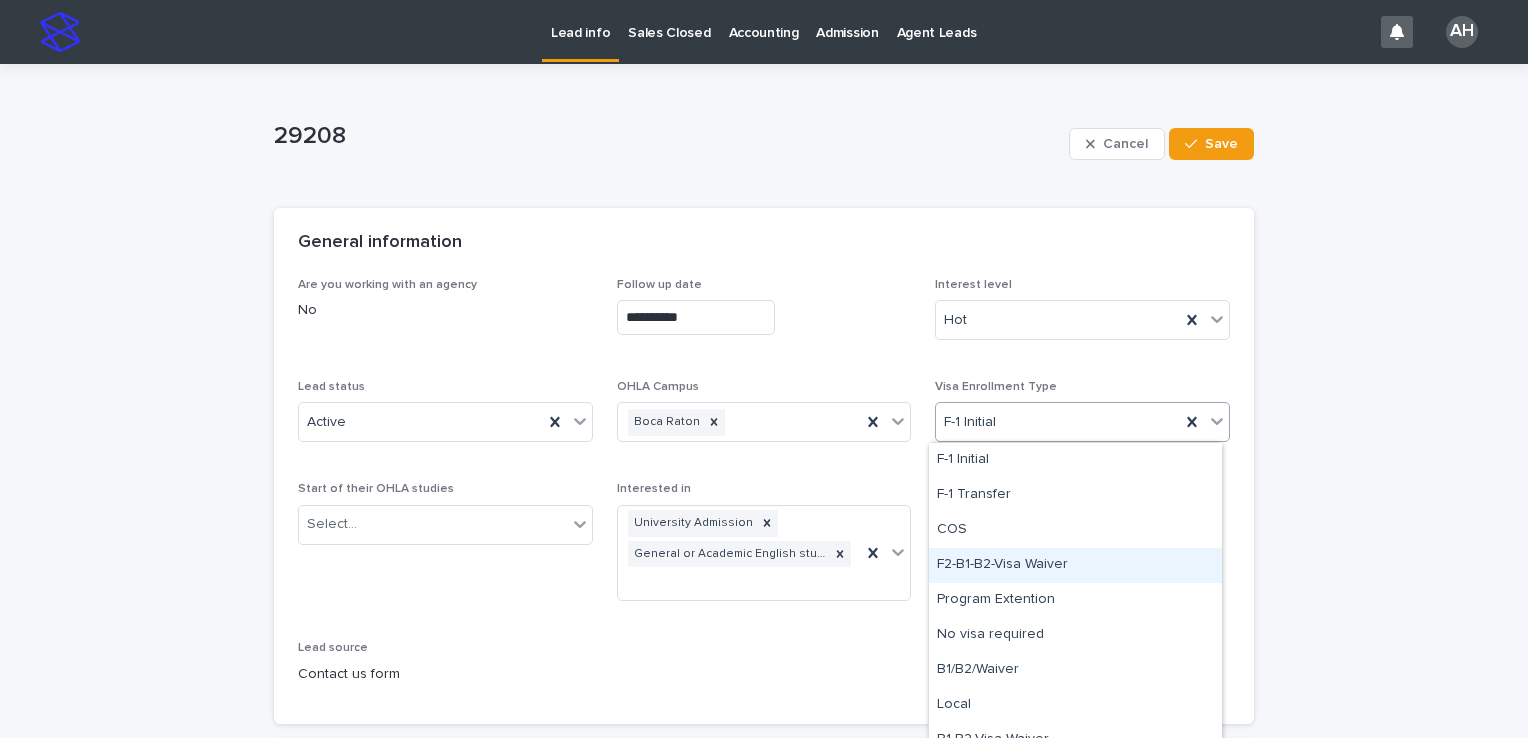 click on "F2-B1-B2-Visa Waiver" at bounding box center (1075, 565) 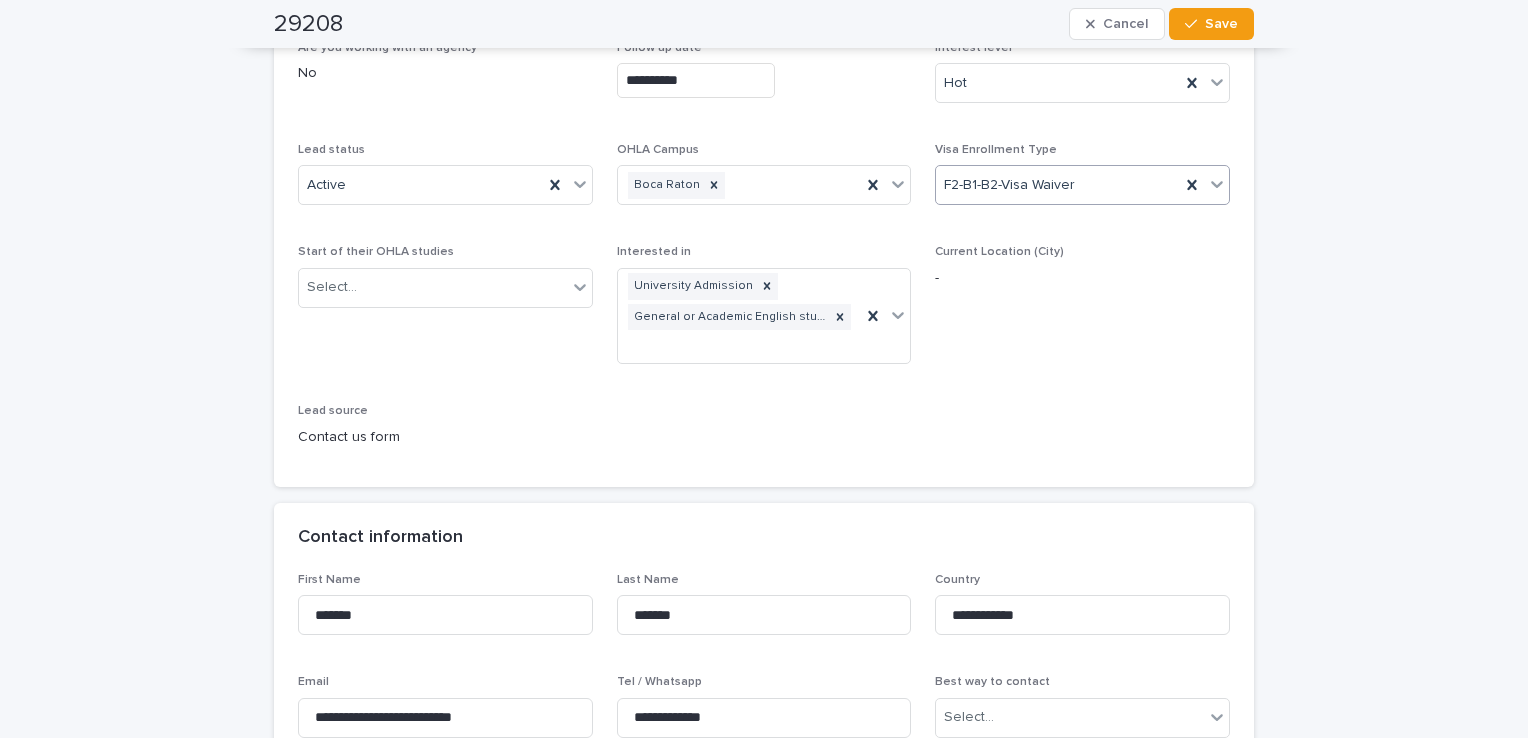 scroll, scrollTop: 200, scrollLeft: 0, axis: vertical 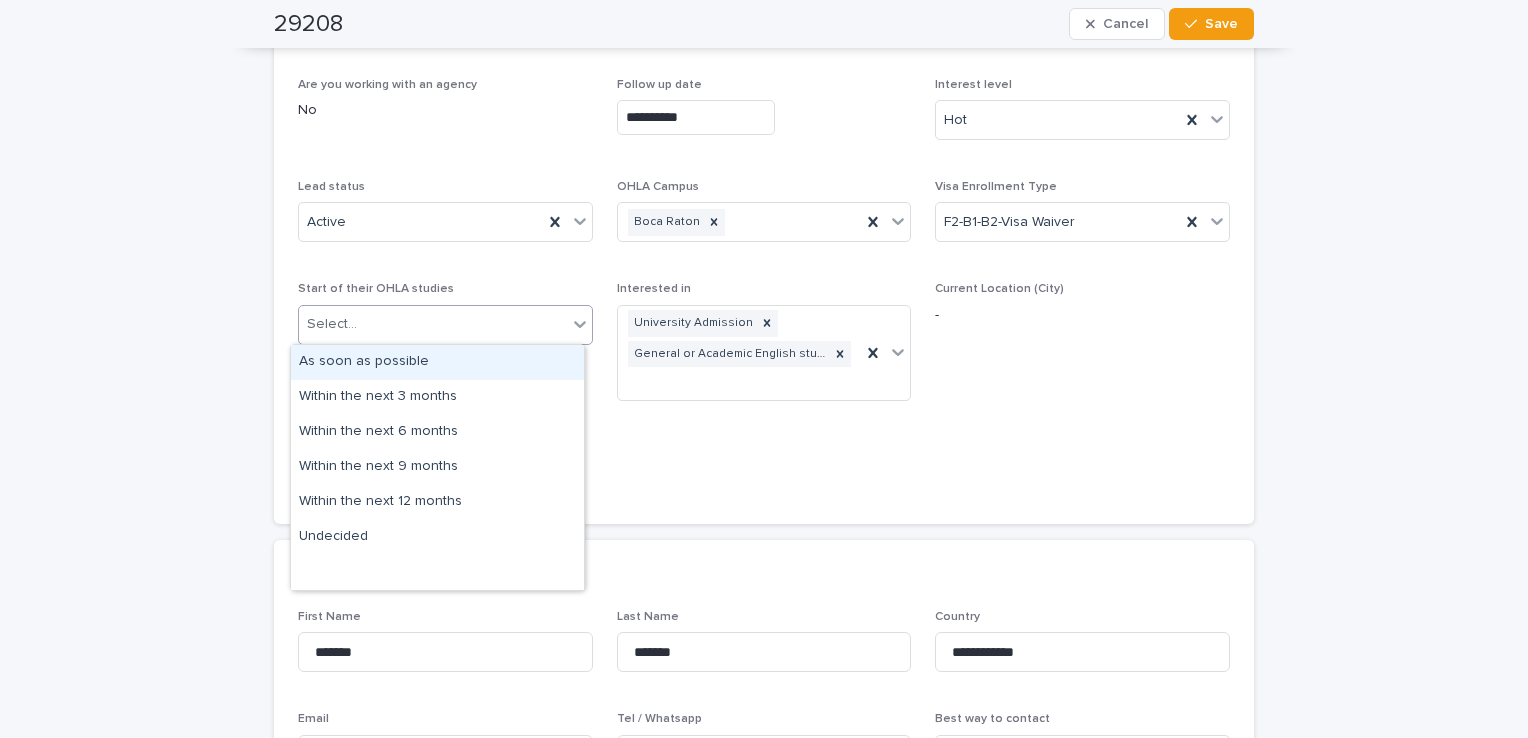 click on "Select..." at bounding box center [433, 324] 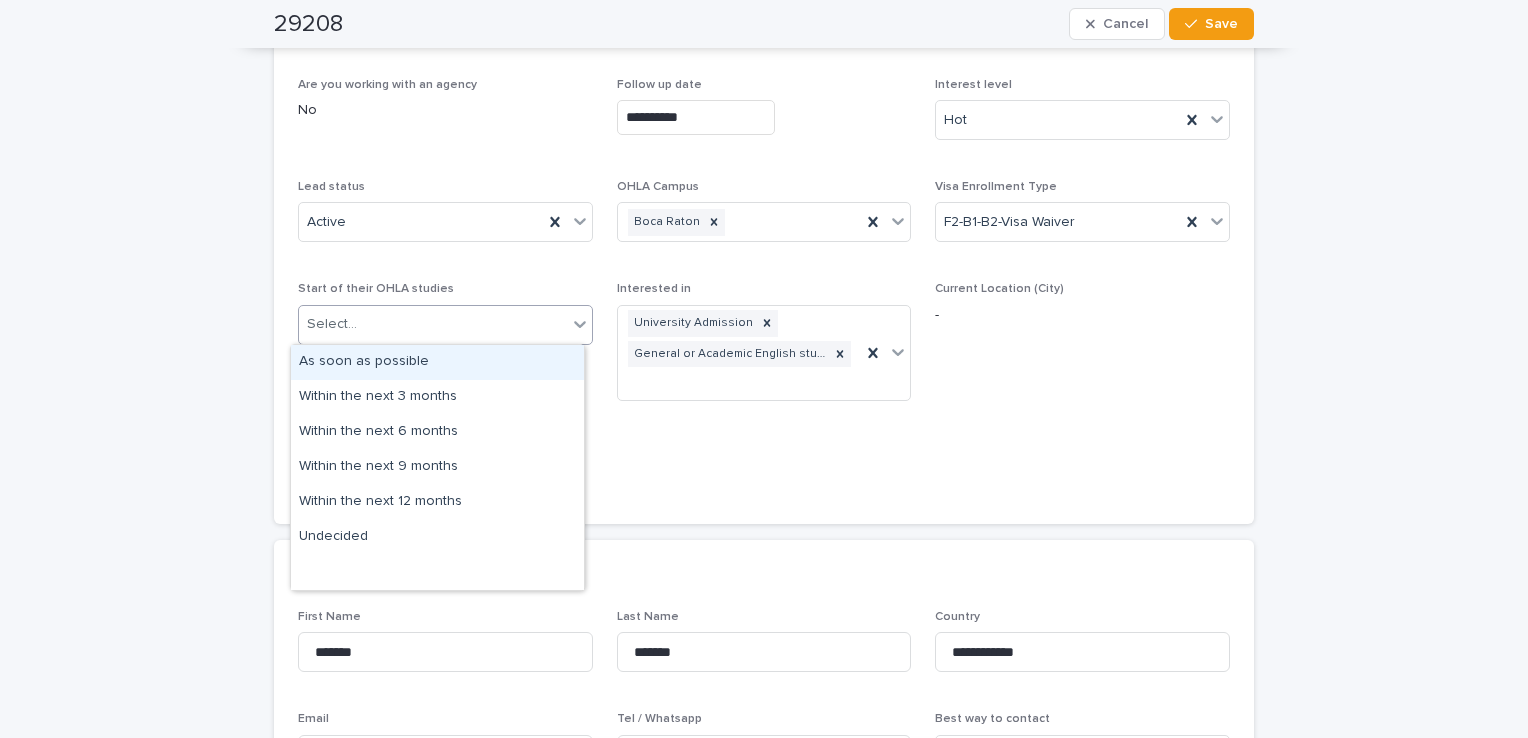 click on "As soon as possible" at bounding box center [437, 362] 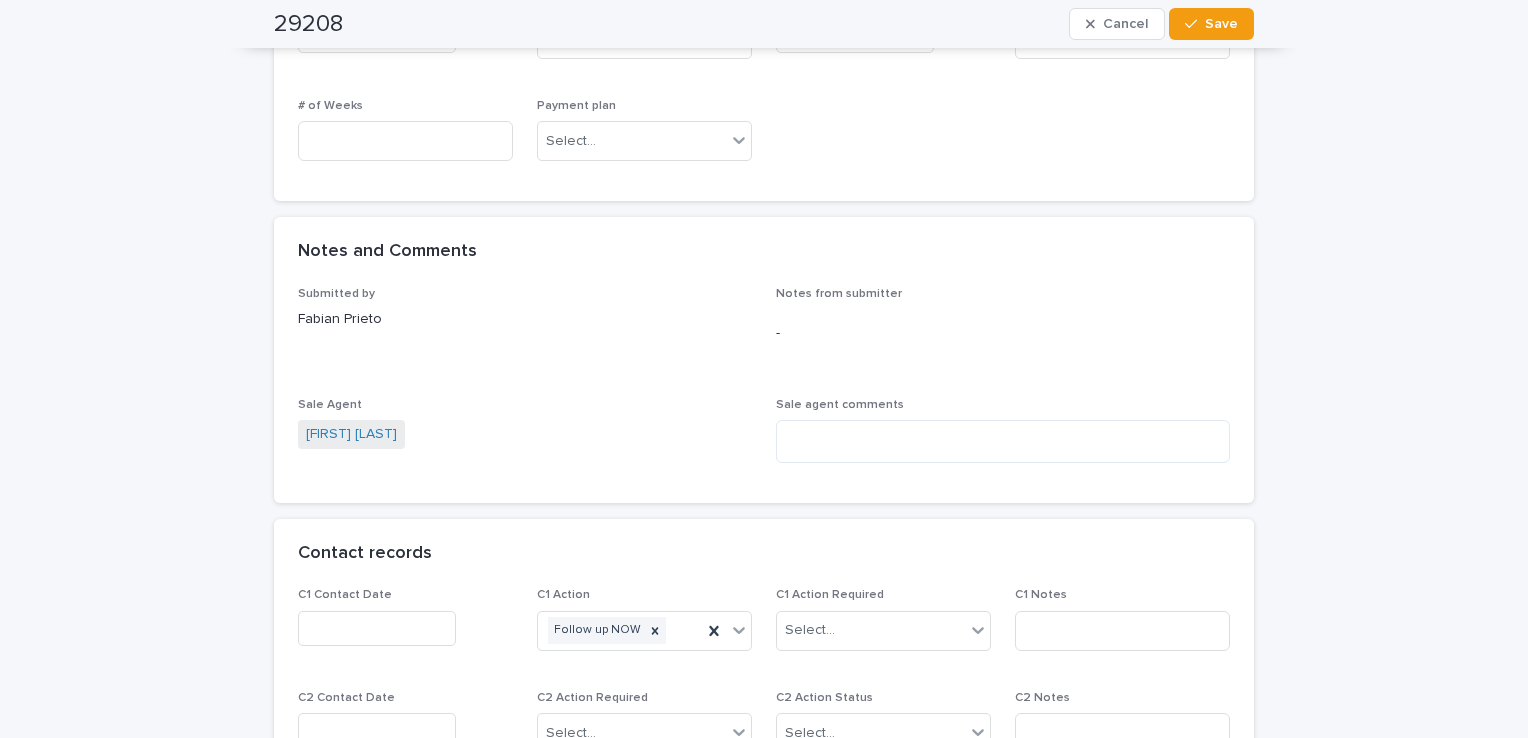 scroll, scrollTop: 1300, scrollLeft: 0, axis: vertical 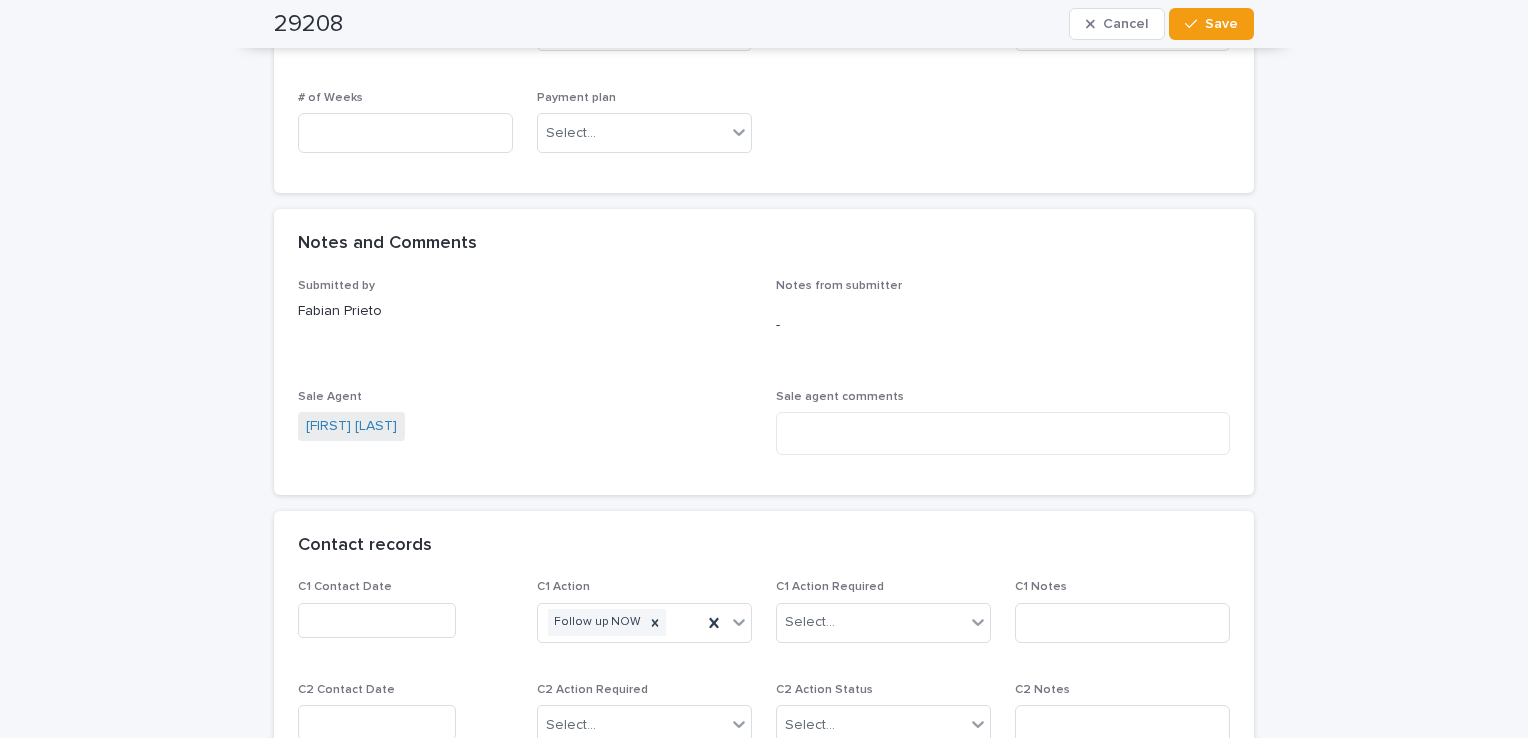 click at bounding box center [377, 620] 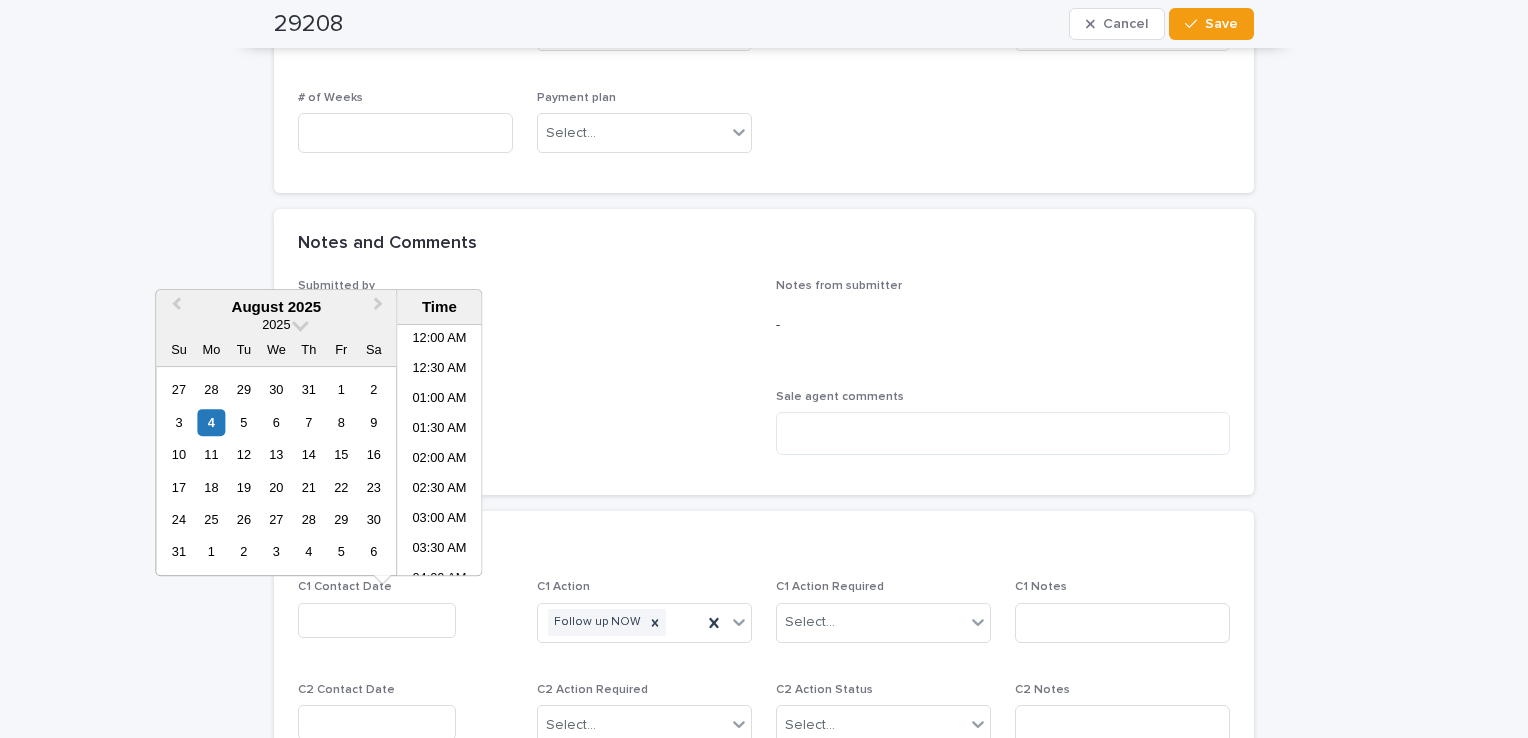 scroll, scrollTop: 760, scrollLeft: 0, axis: vertical 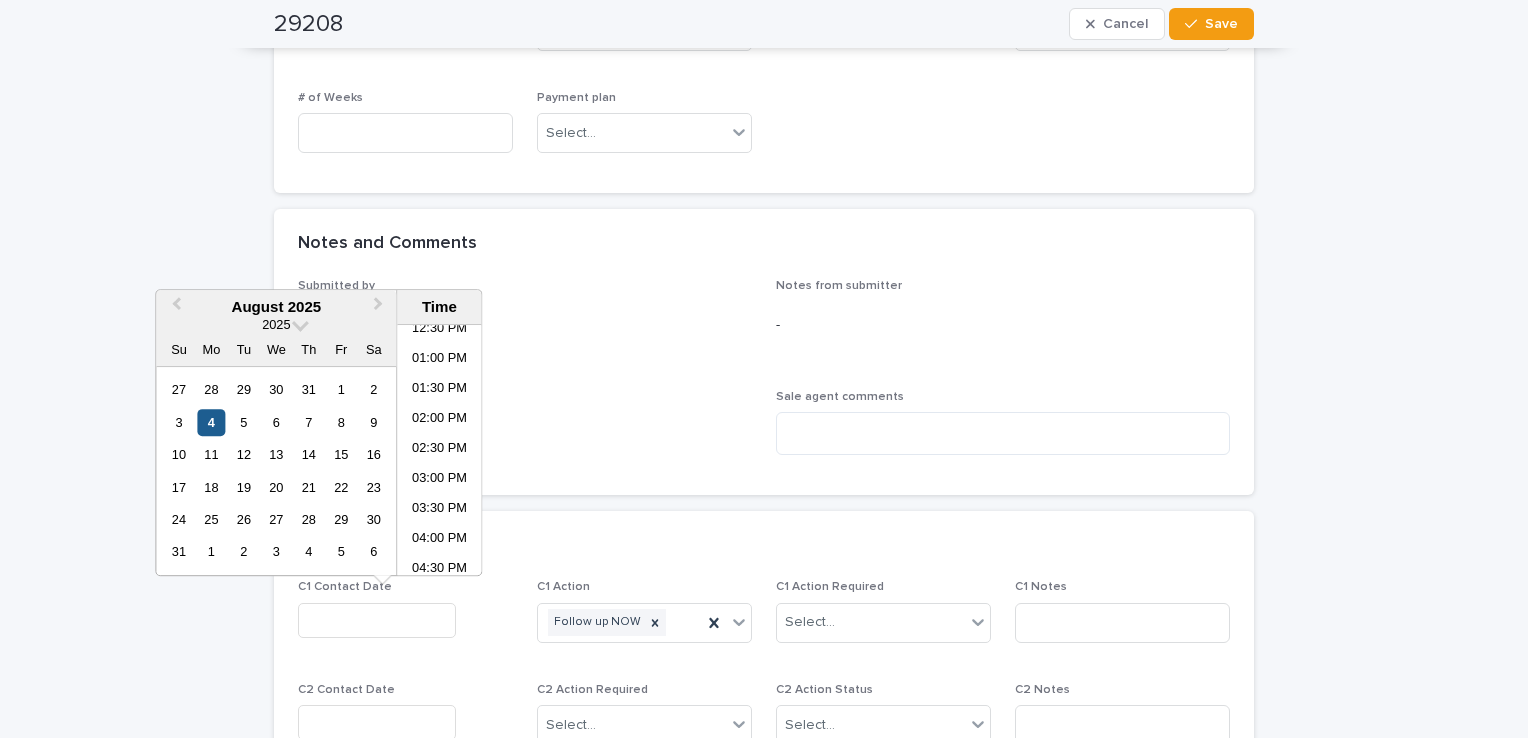 click on "4" at bounding box center [211, 422] 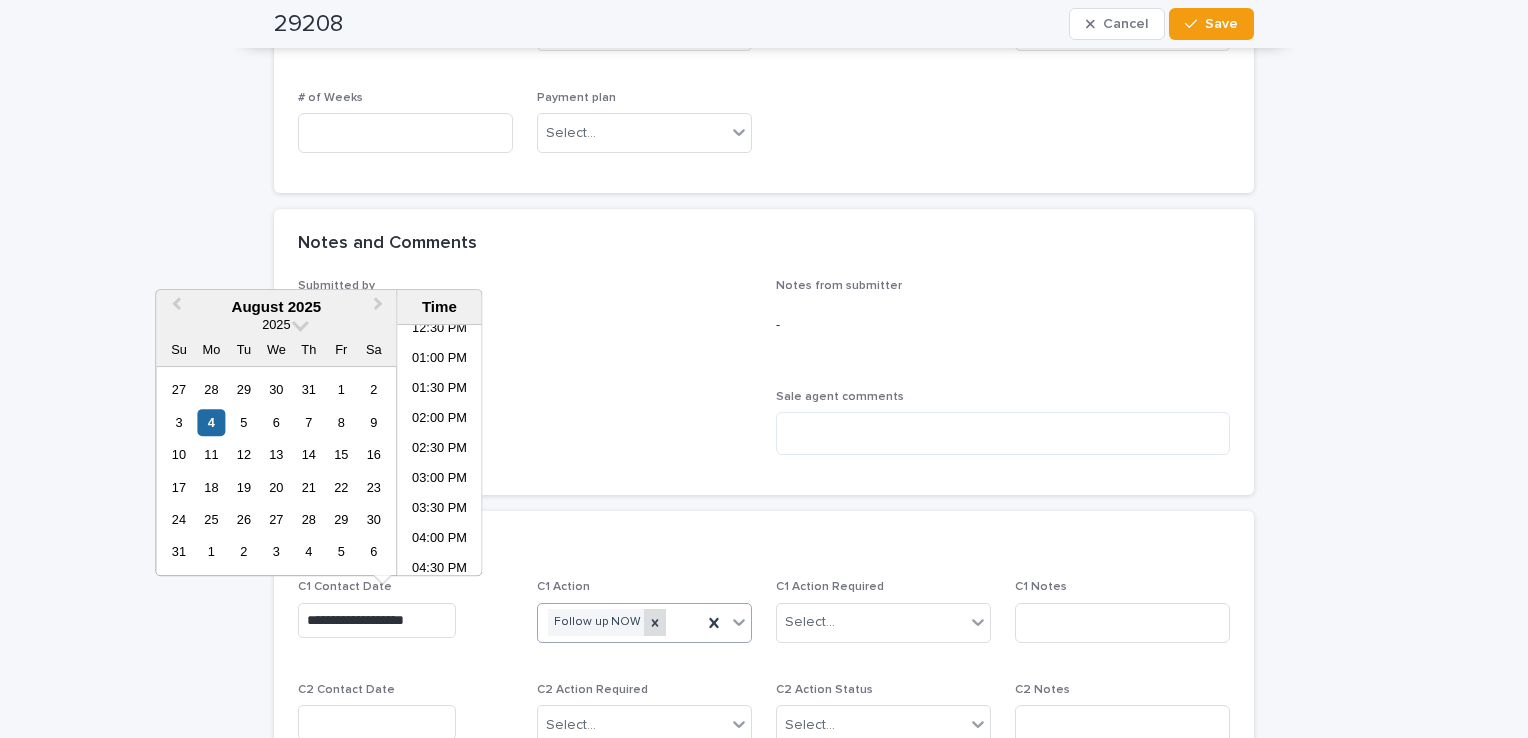 click 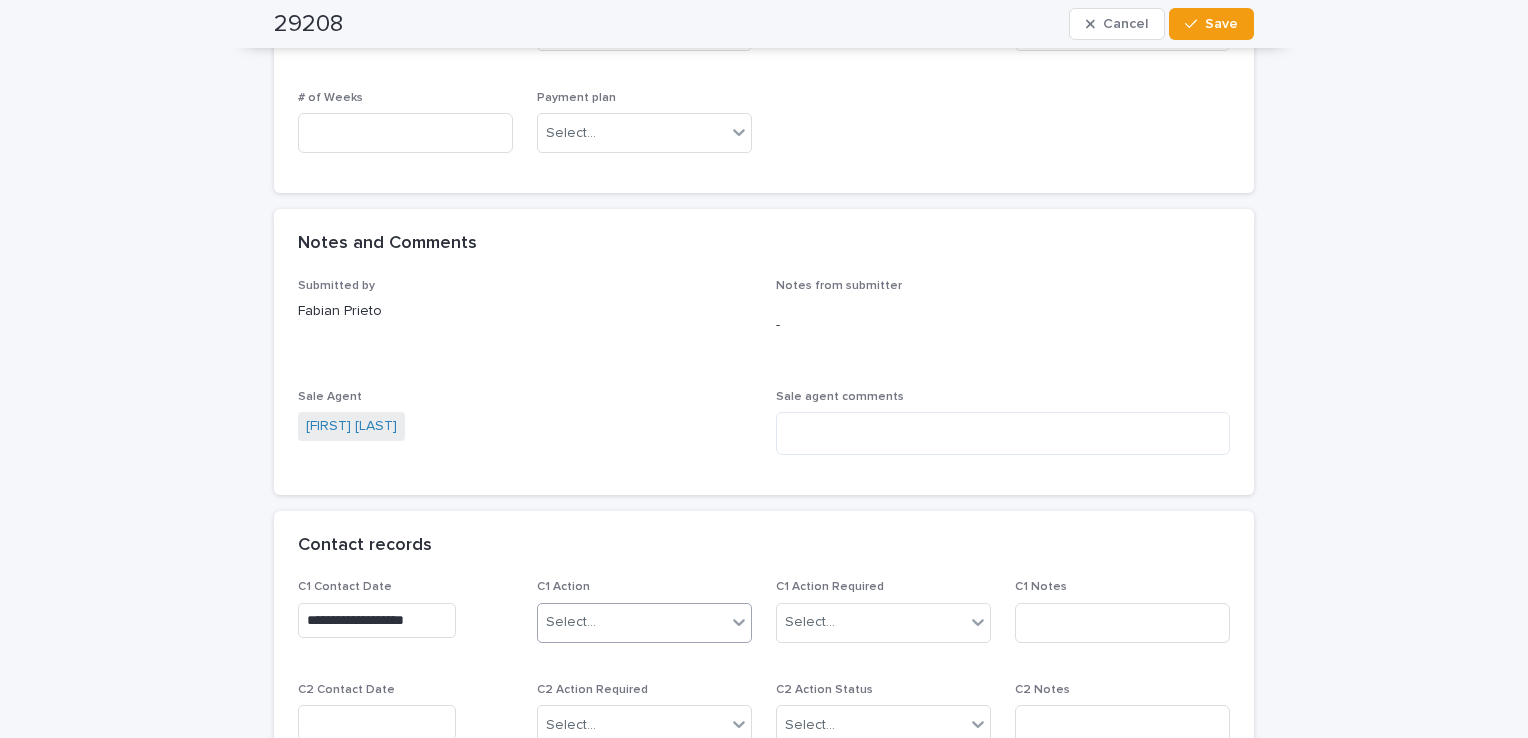 click on "Select..." at bounding box center (632, 622) 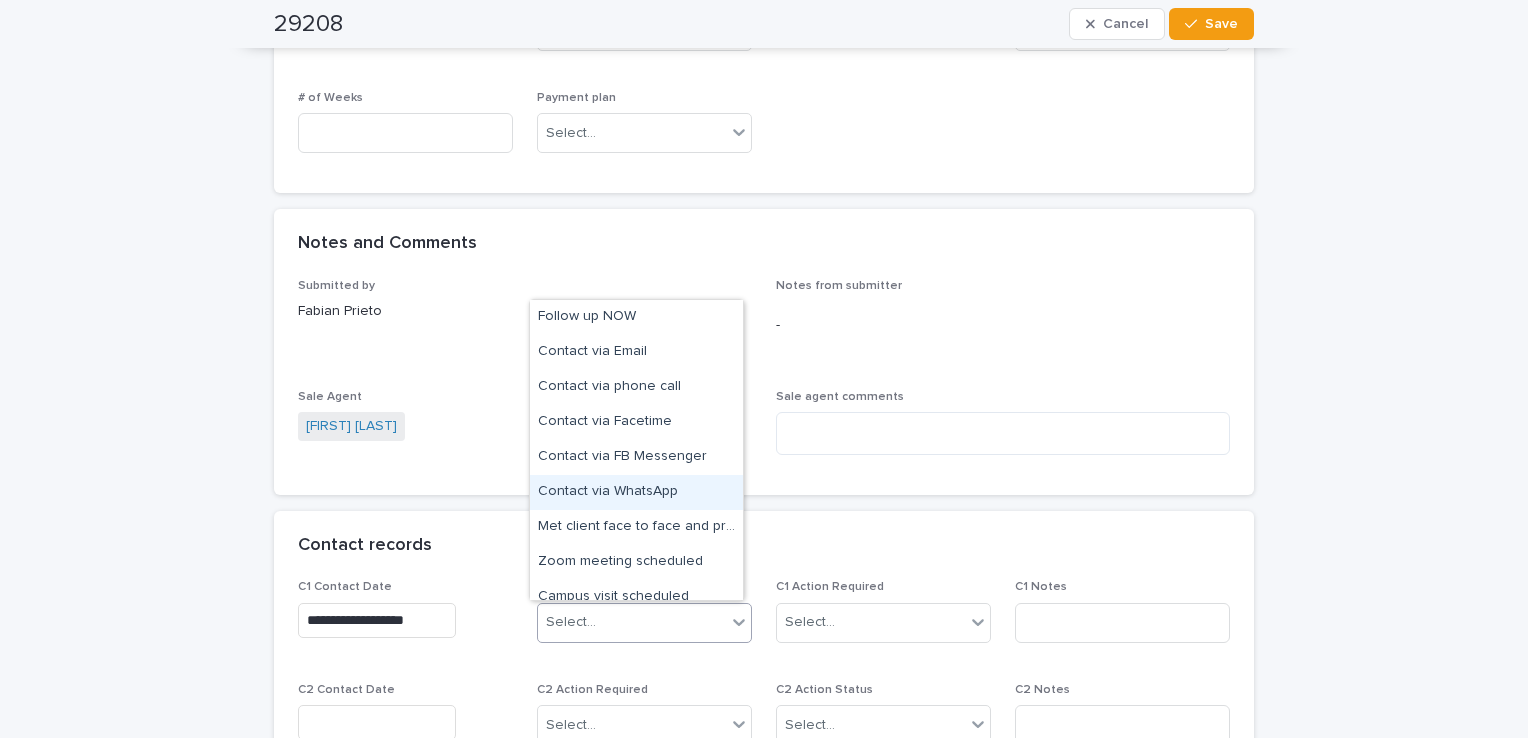 click on "Contact via WhatsApp" at bounding box center (636, 492) 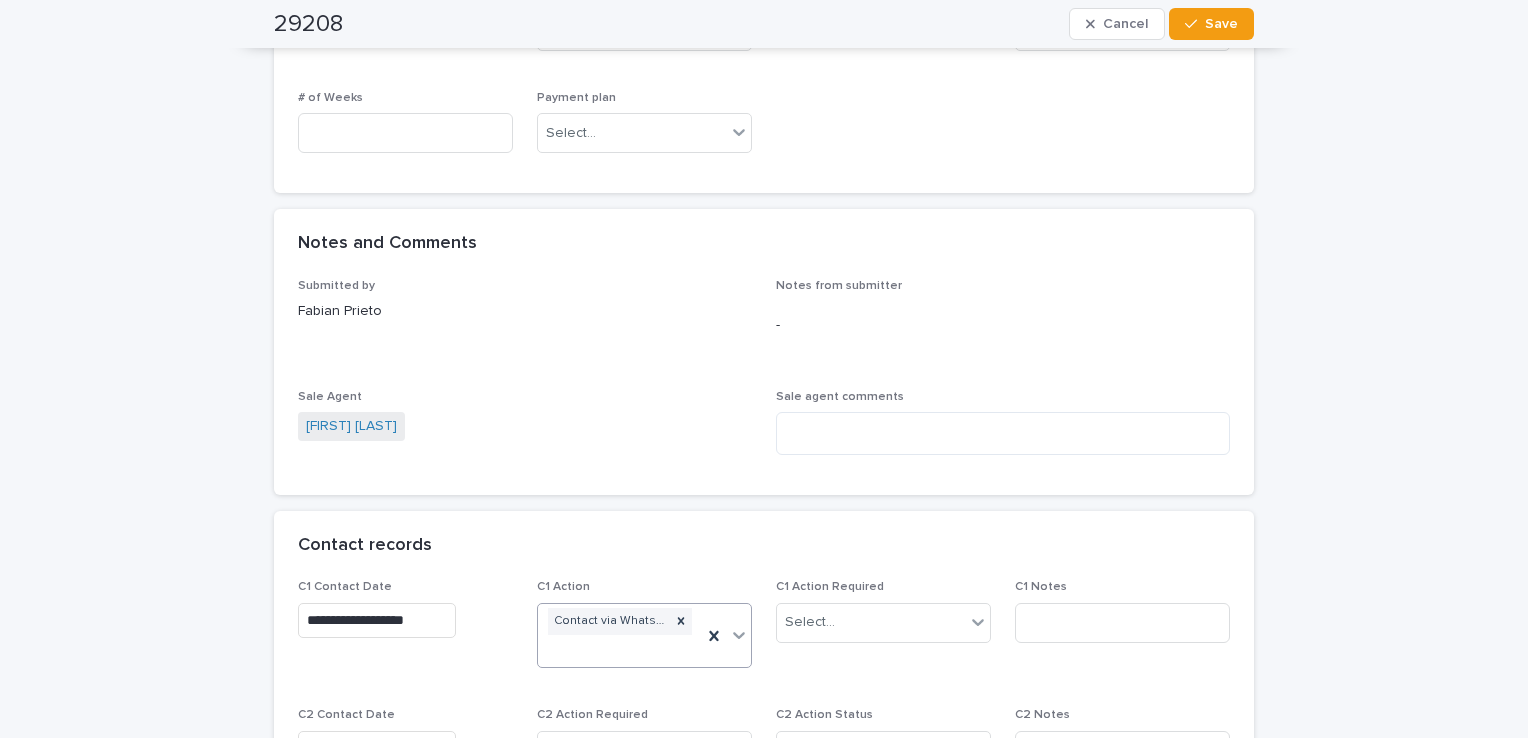 scroll, scrollTop: 1312, scrollLeft: 0, axis: vertical 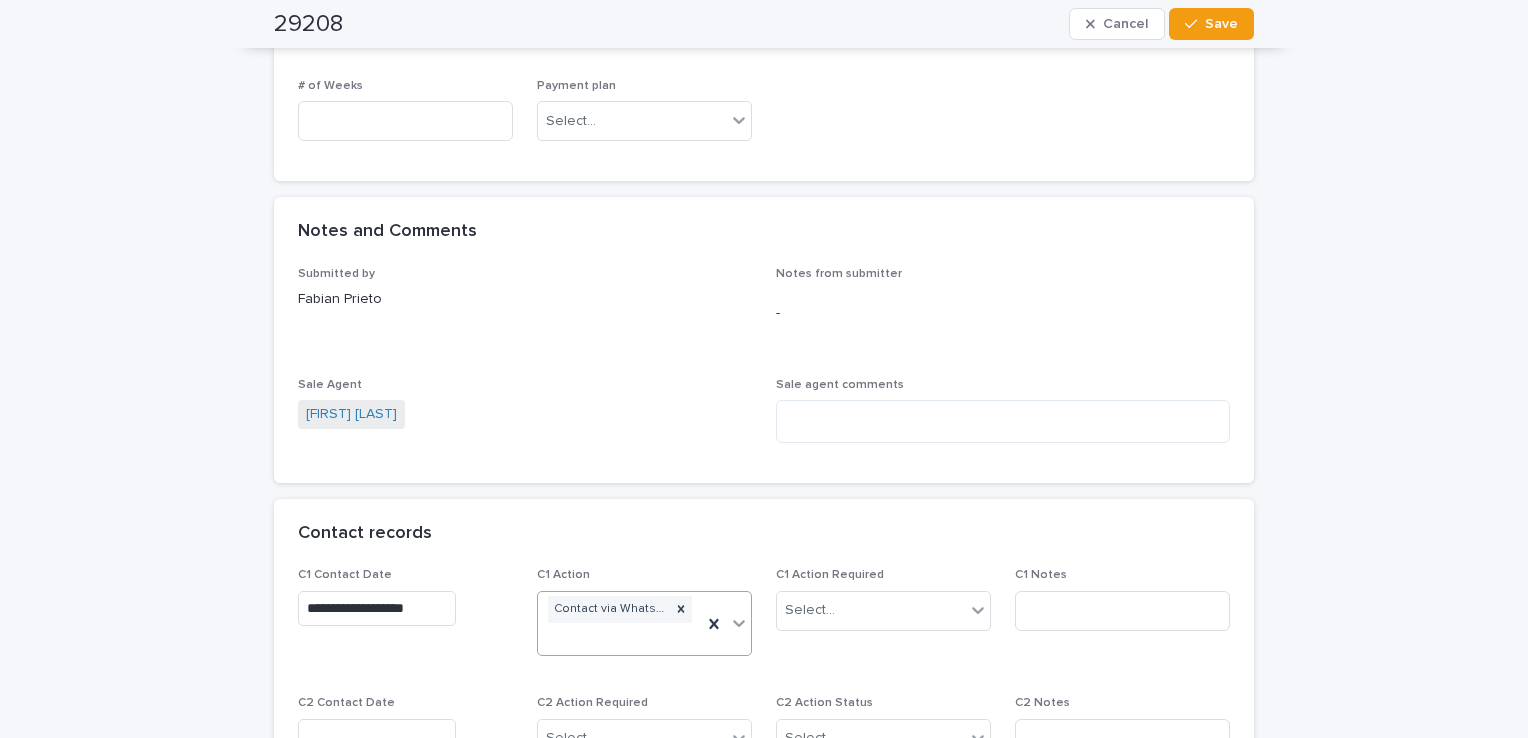 click on "C1 Action Required Select..." at bounding box center [883, 607] 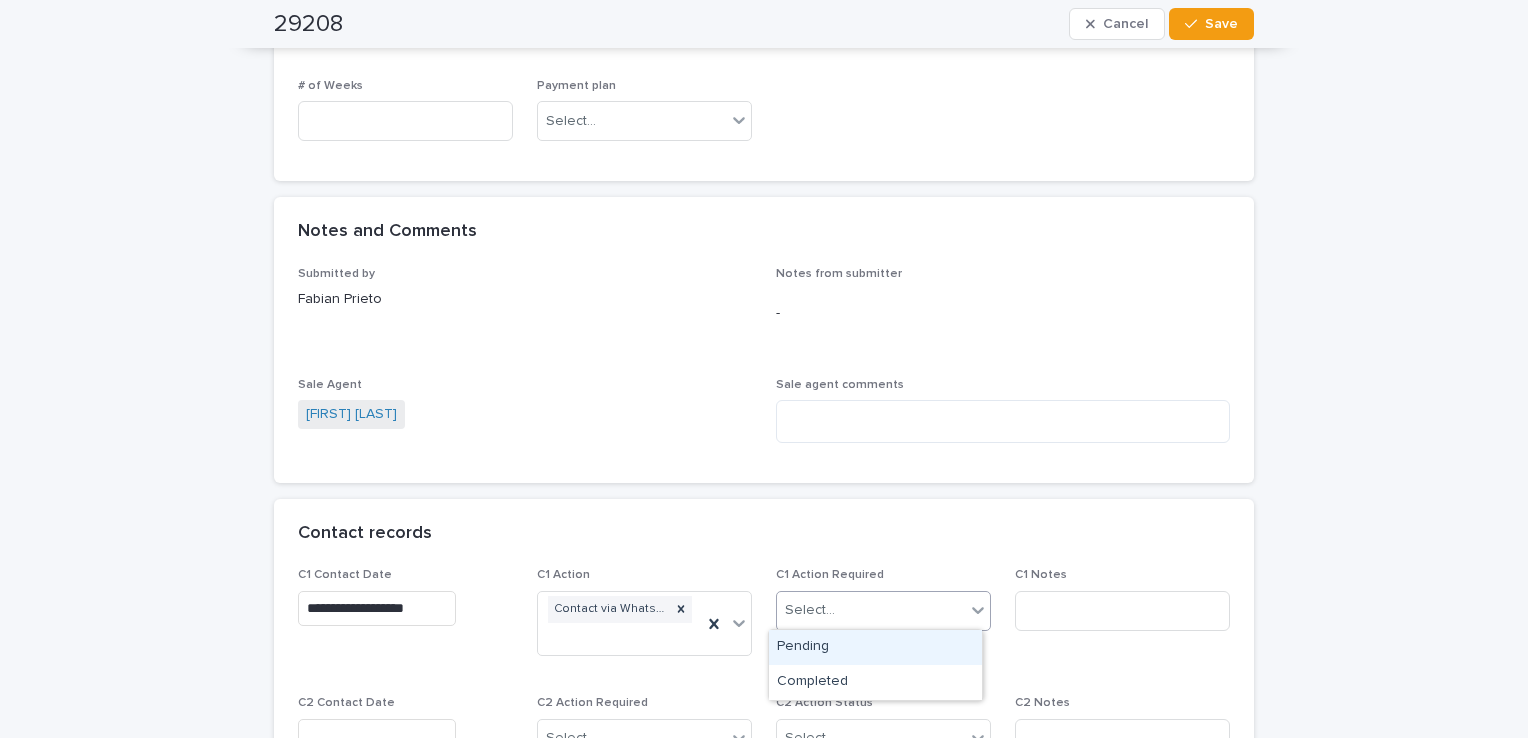 click on "Select..." at bounding box center (871, 610) 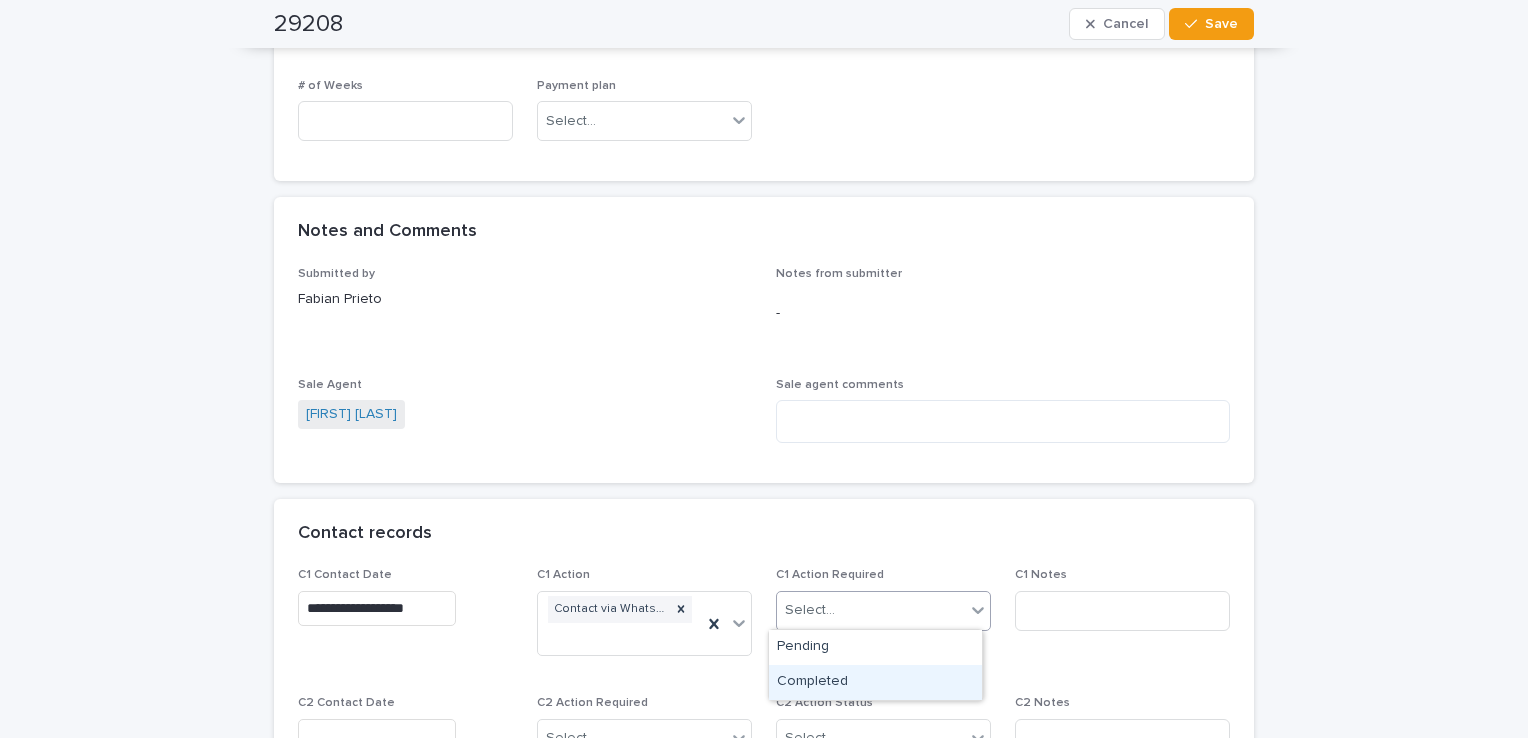 click on "Completed" at bounding box center (875, 682) 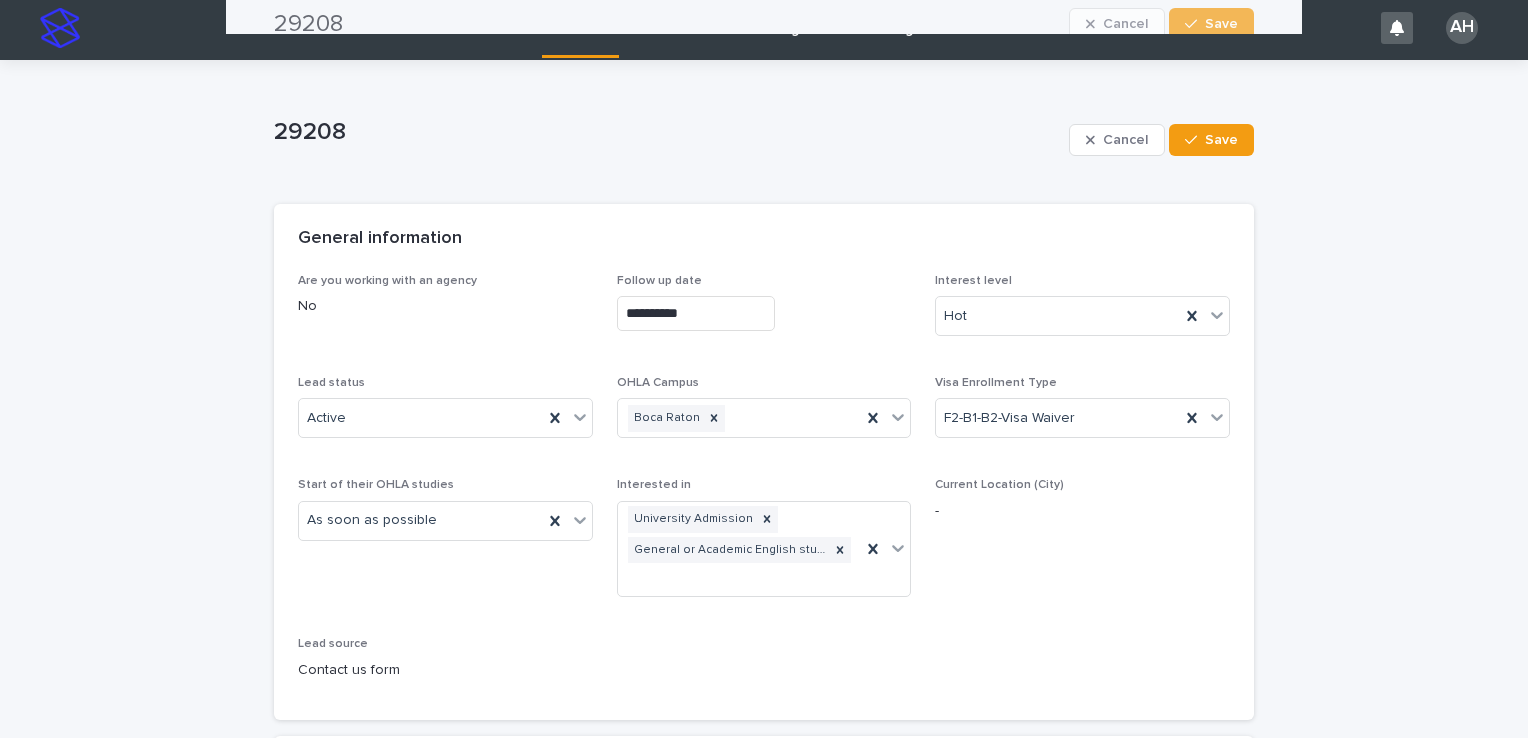 scroll, scrollTop: 0, scrollLeft: 0, axis: both 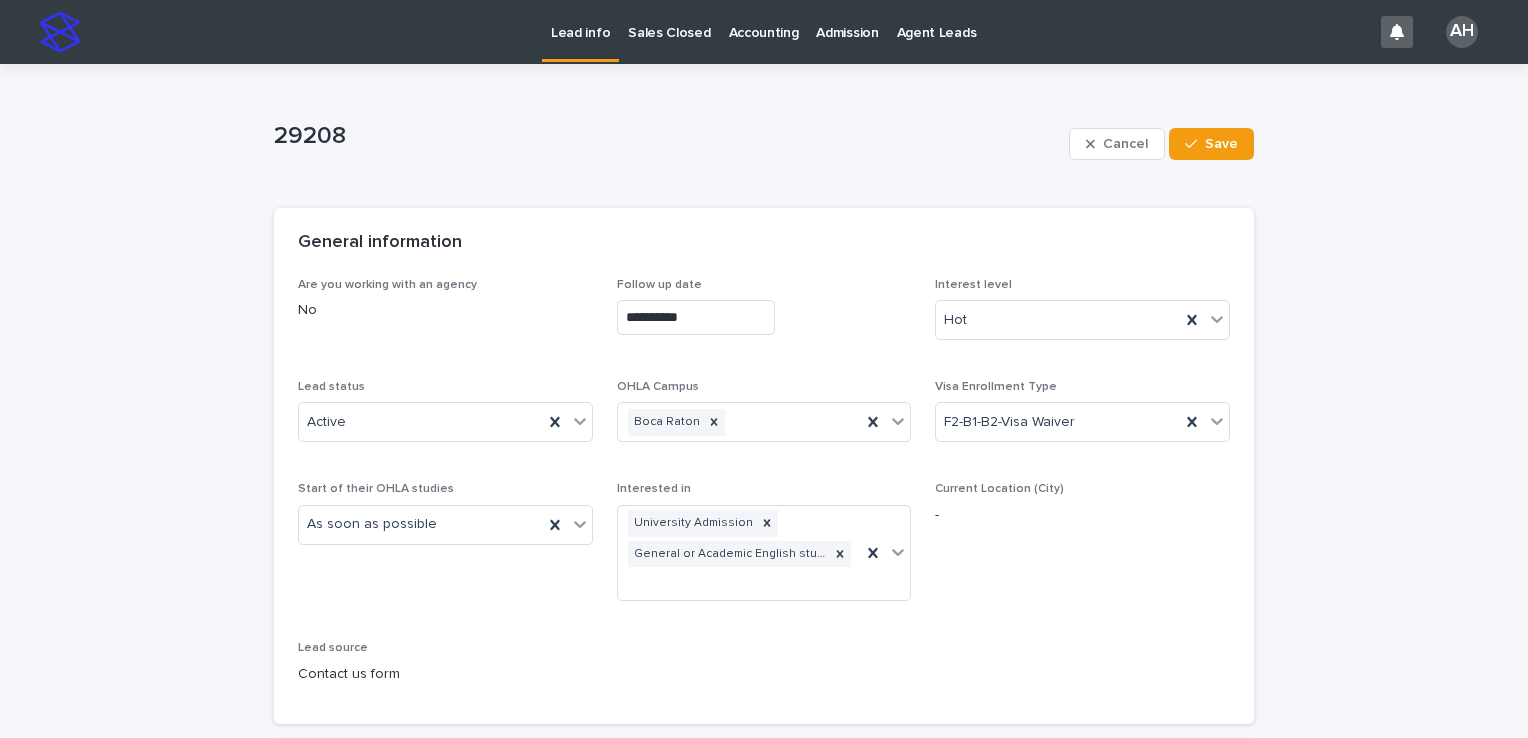 click on "Cancel Save" at bounding box center (1161, 144) 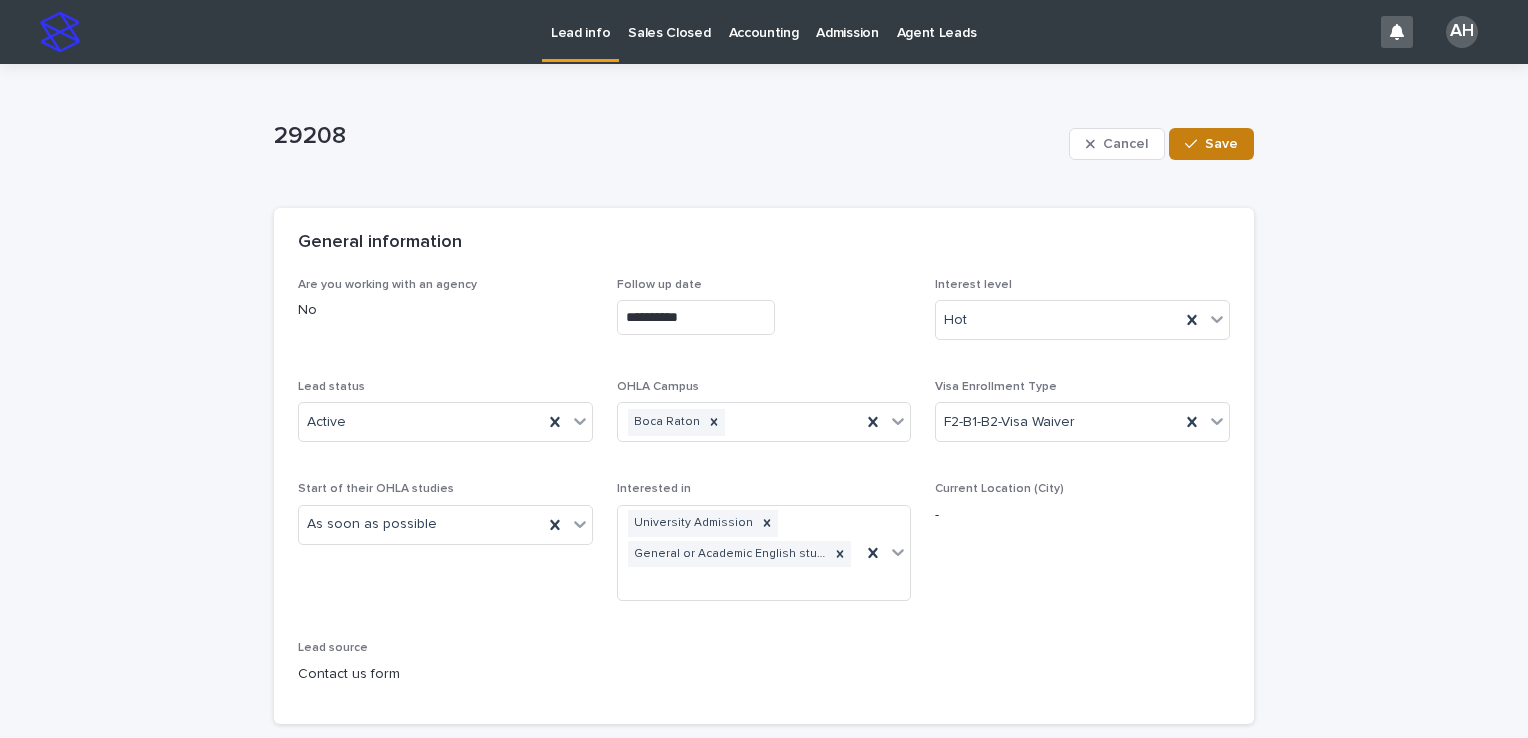 click at bounding box center (1195, 144) 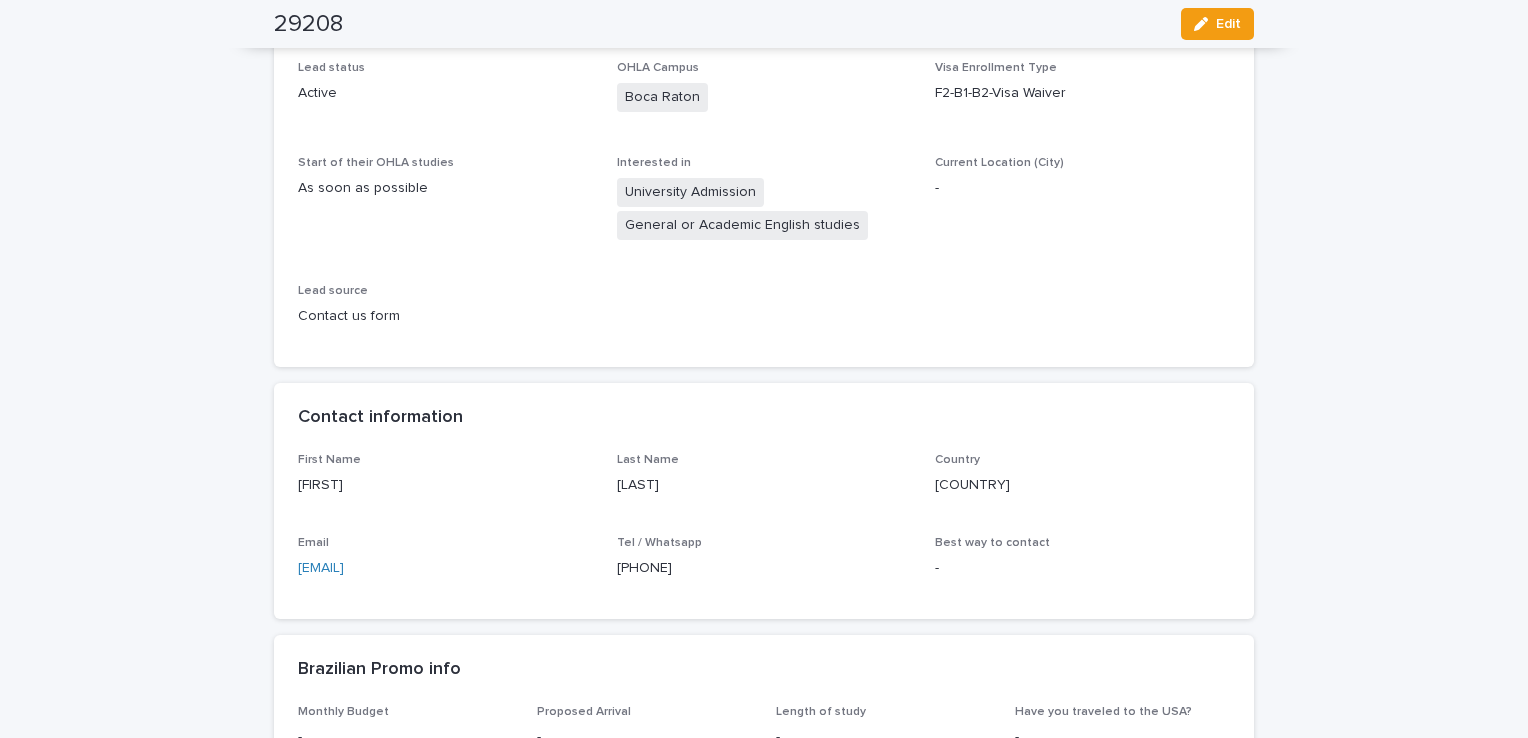 scroll, scrollTop: 0, scrollLeft: 0, axis: both 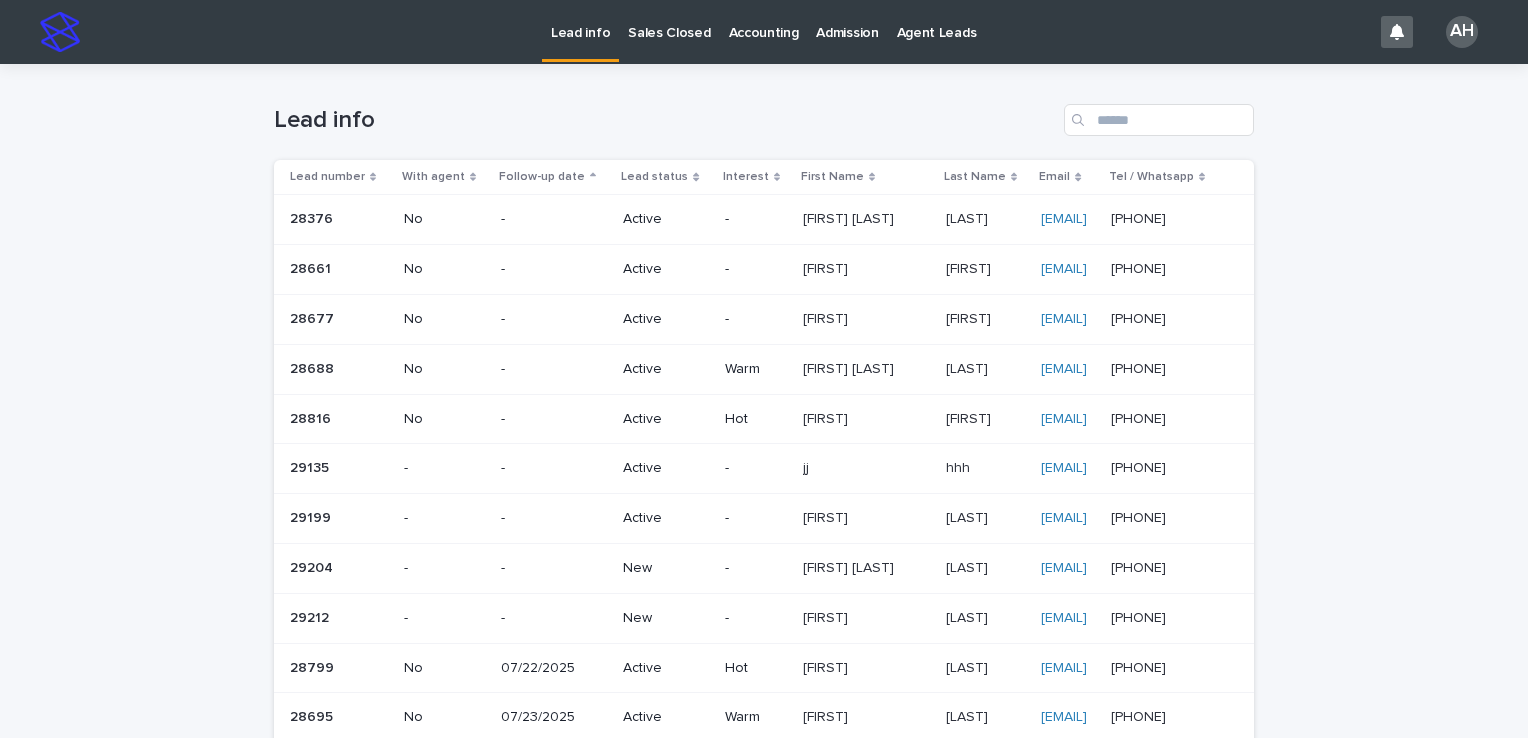 click on "[PHONE]" at bounding box center [1140, 566] 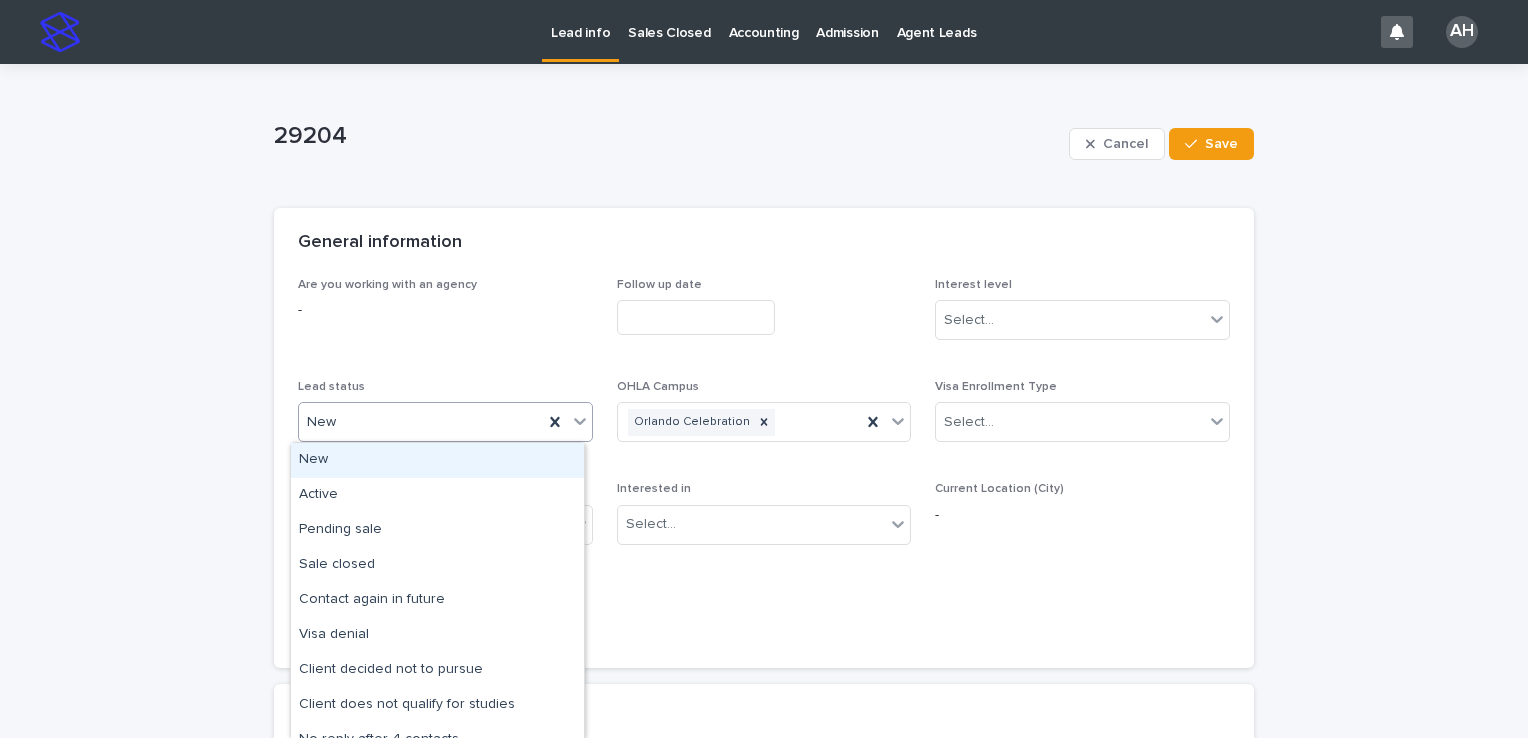 click on "New" at bounding box center [421, 422] 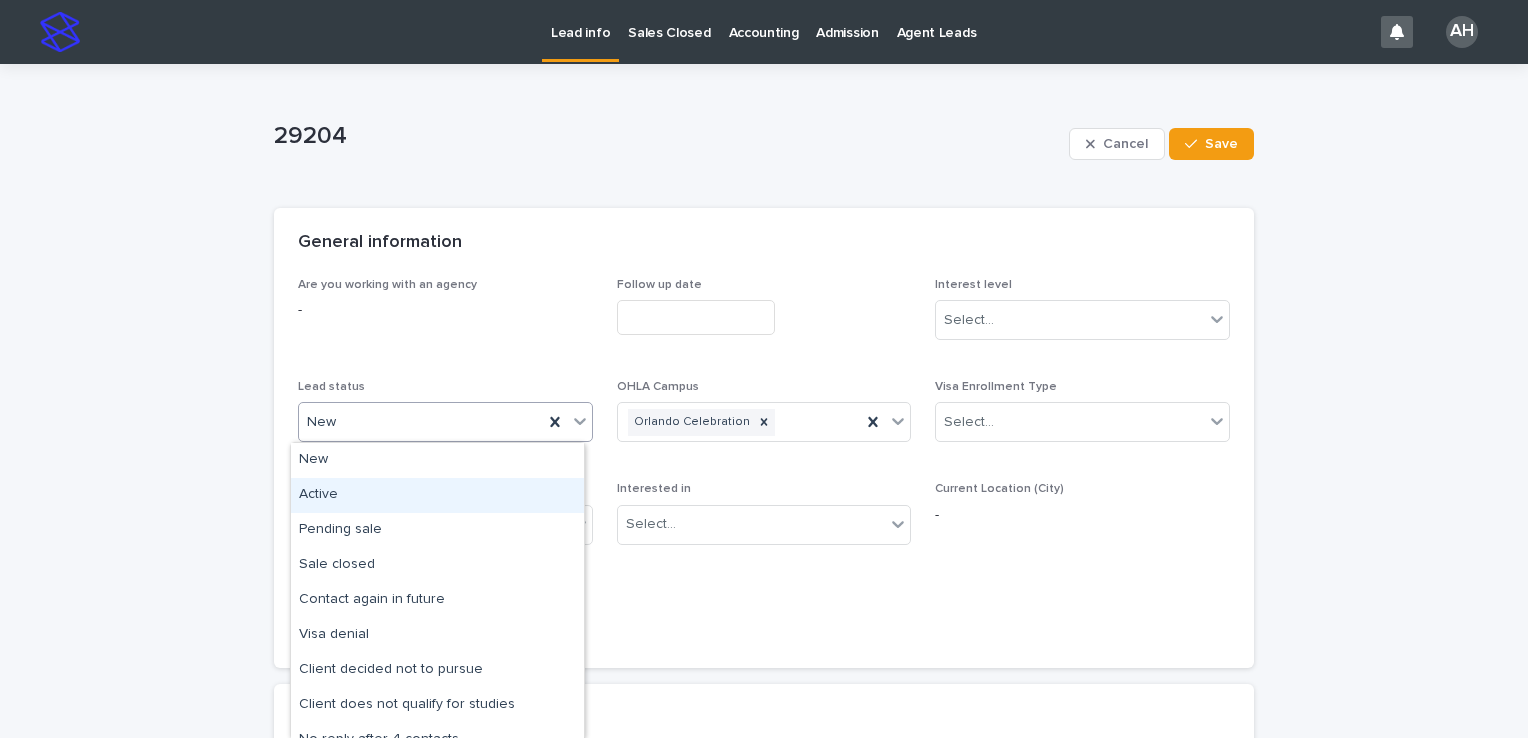 click on "Active" at bounding box center [437, 495] 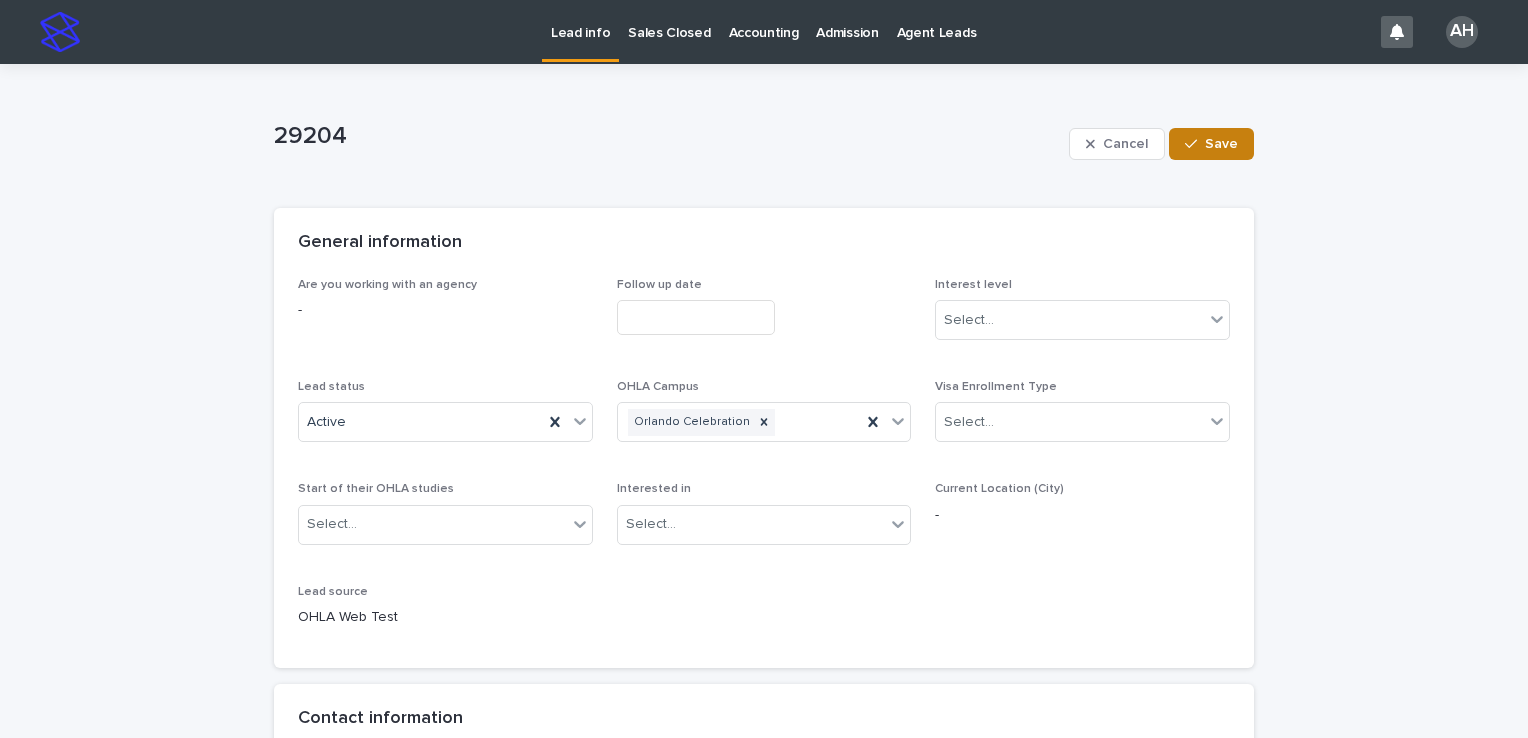 click on "Save" at bounding box center (1211, 144) 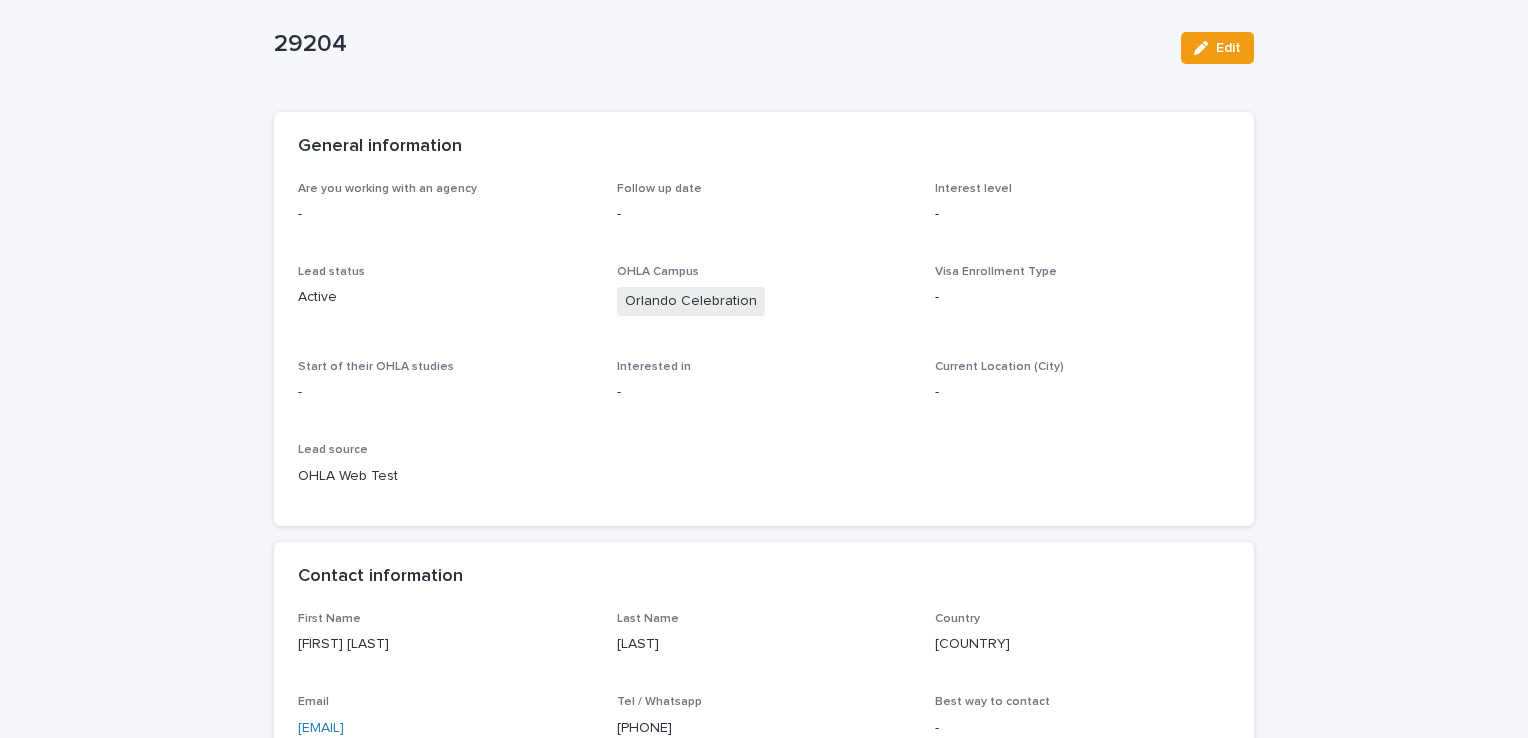 scroll, scrollTop: 300, scrollLeft: 0, axis: vertical 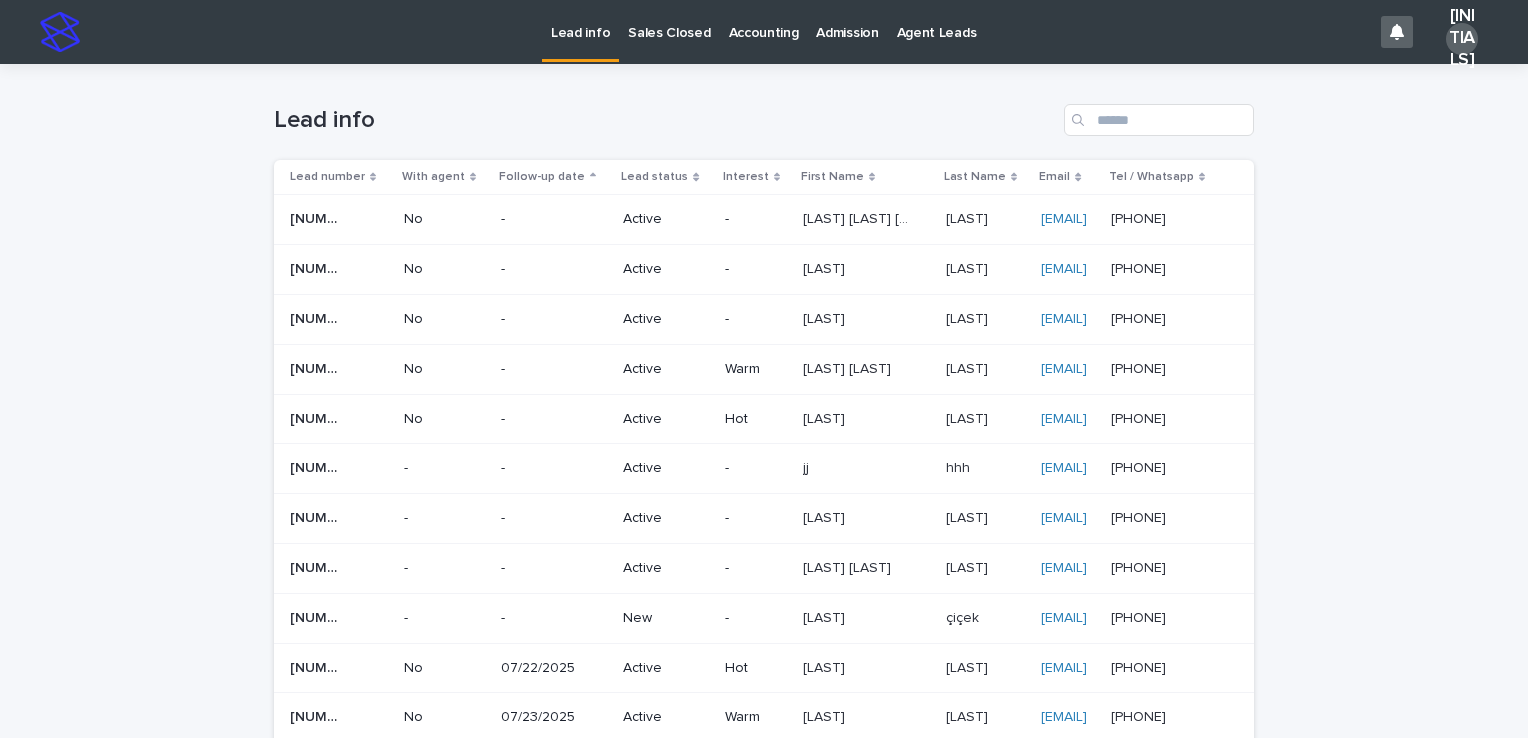 click on "[PHONE]" at bounding box center (1140, 616) 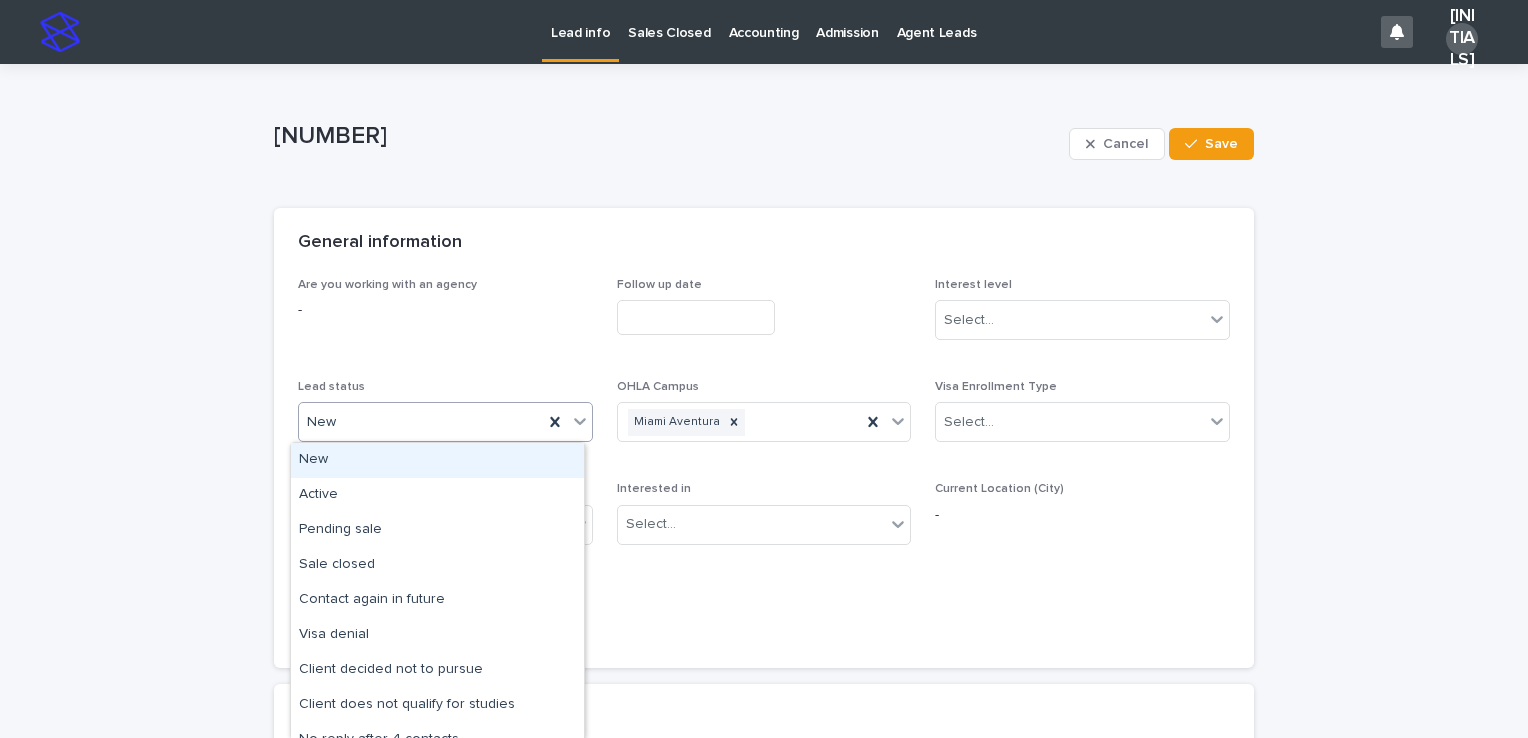 click on "New" at bounding box center [421, 422] 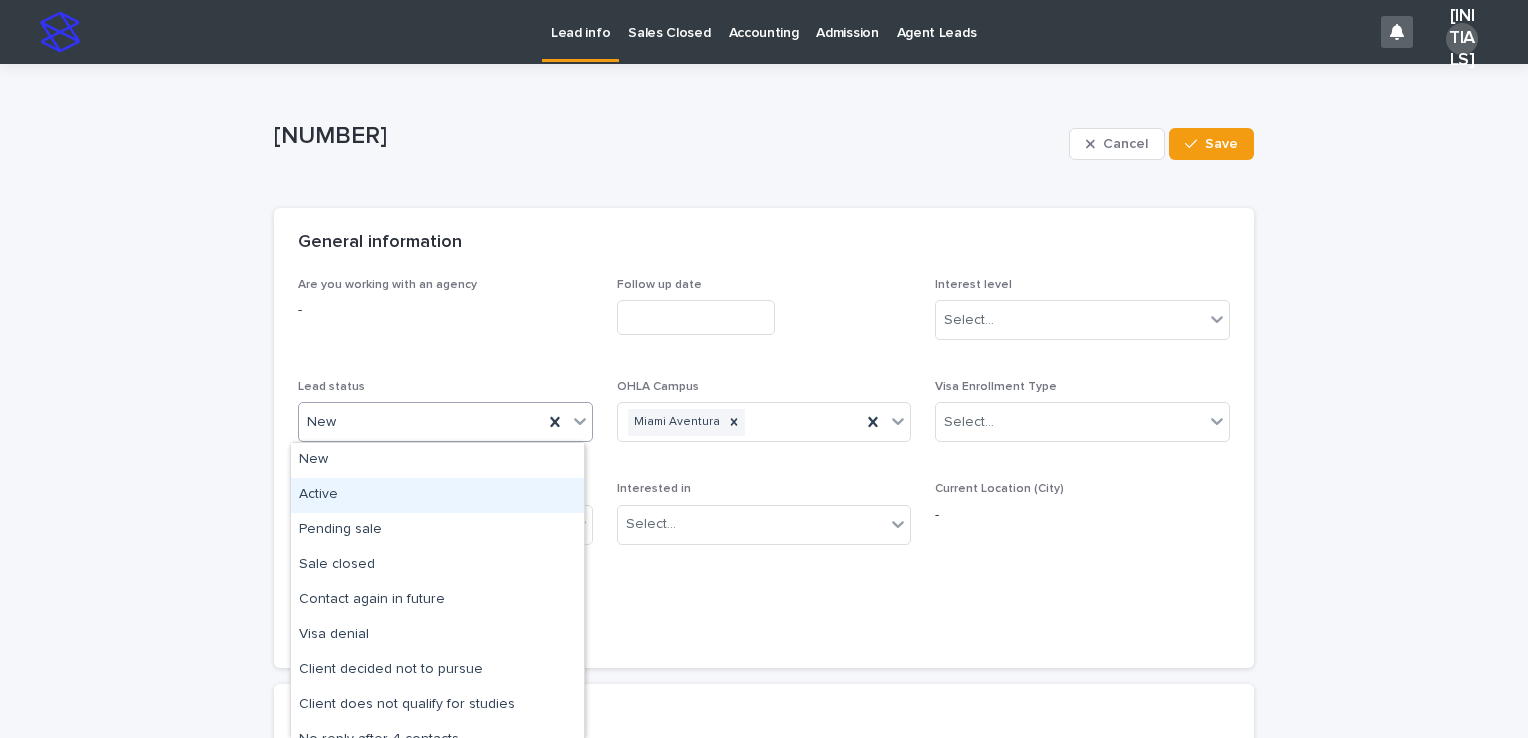 click on "Active" at bounding box center [437, 495] 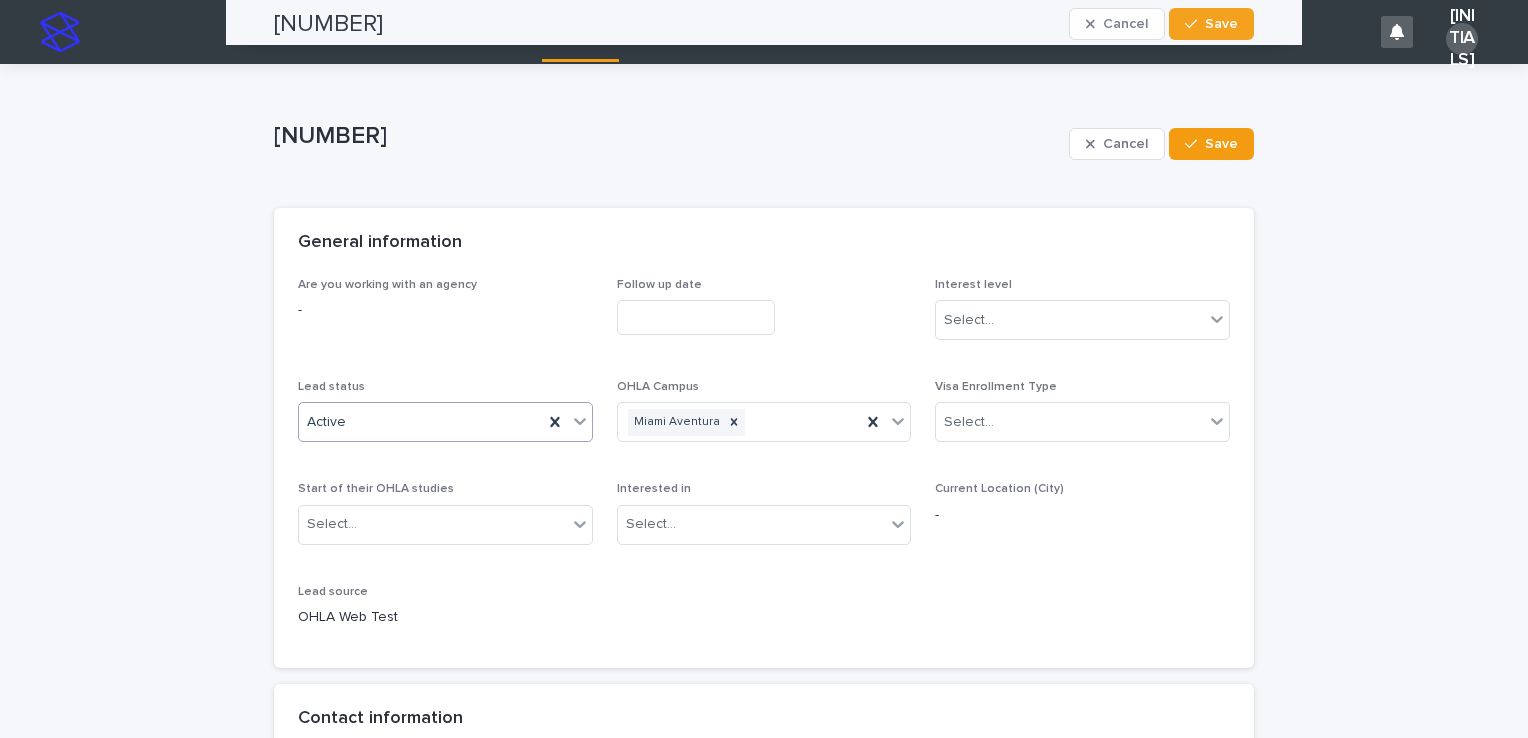 scroll, scrollTop: 0, scrollLeft: 0, axis: both 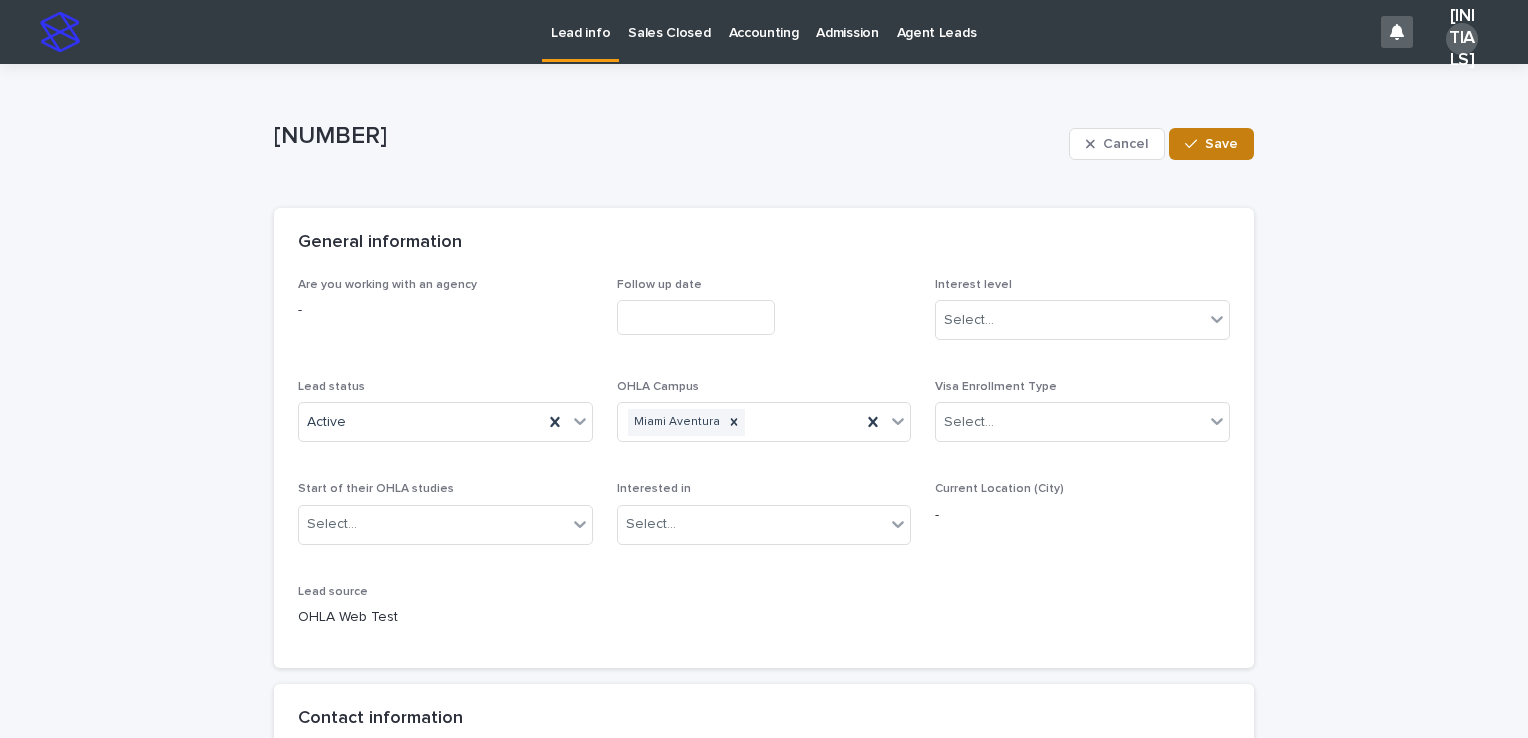 click on "Save" at bounding box center [1211, 144] 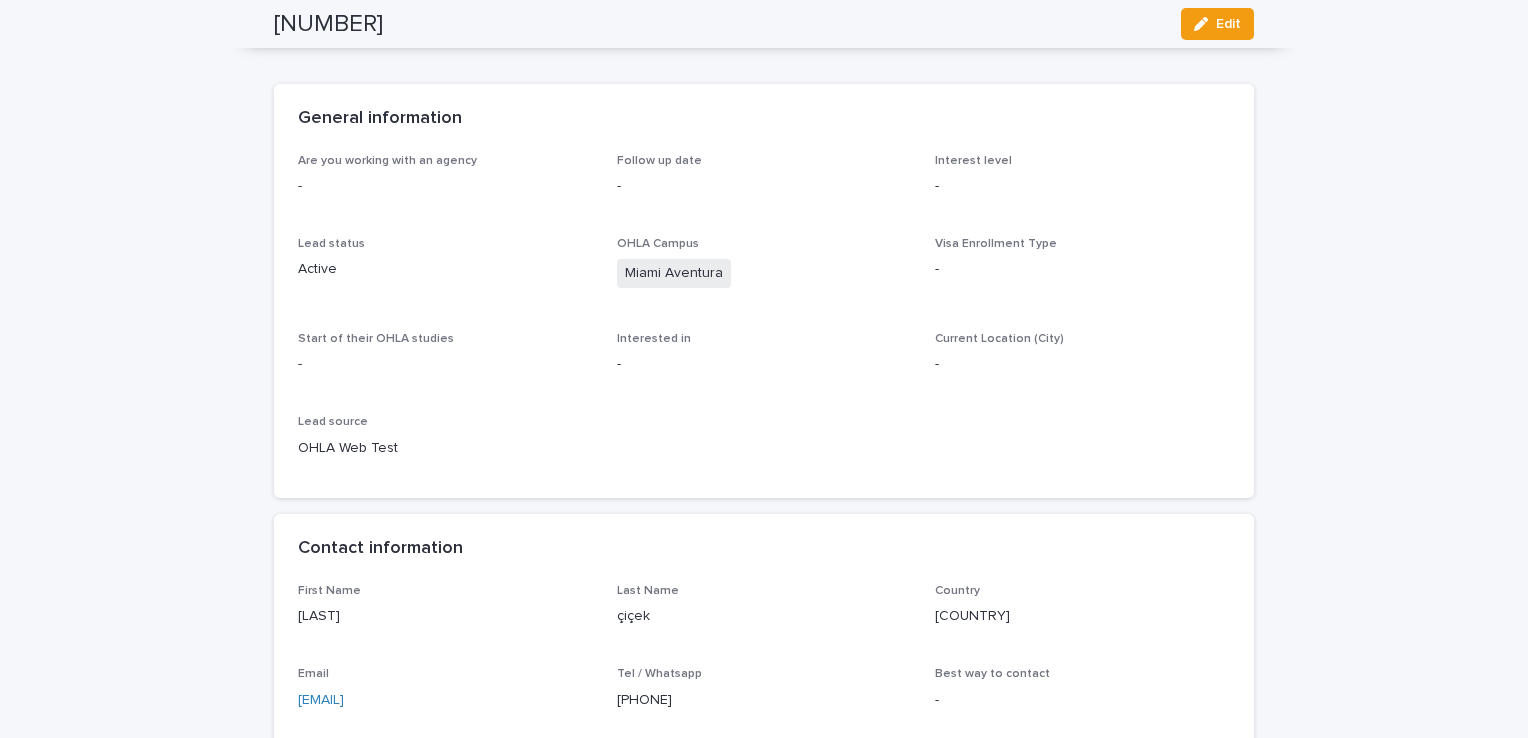 scroll, scrollTop: 0, scrollLeft: 0, axis: both 